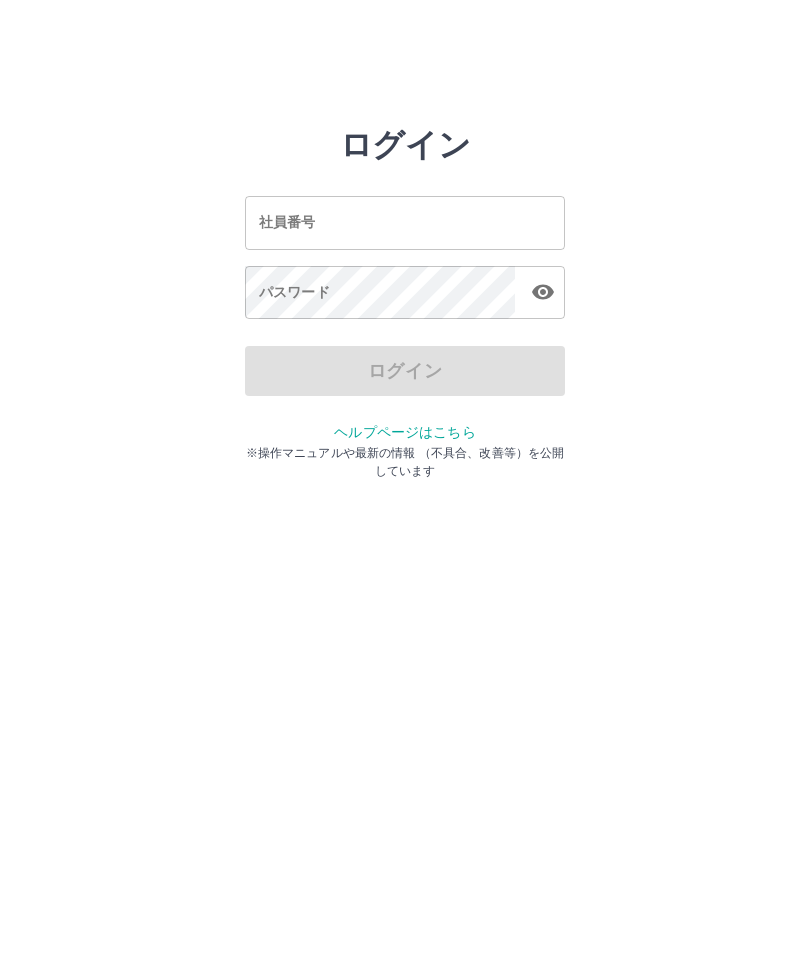 scroll, scrollTop: 1, scrollLeft: 0, axis: vertical 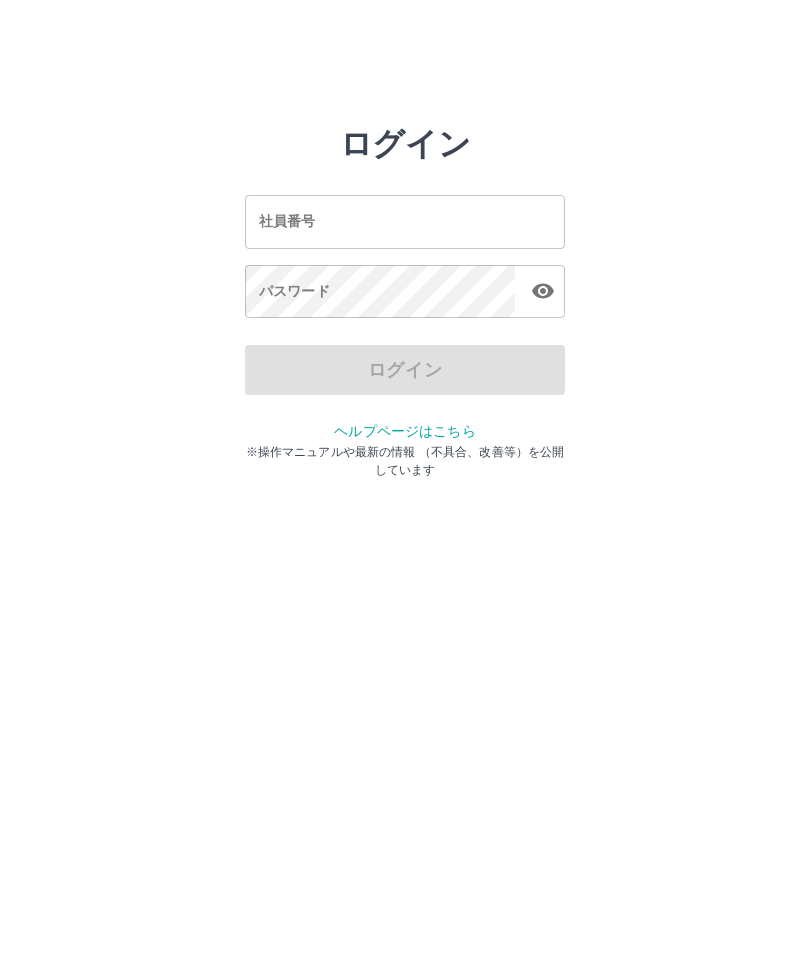 click on "社員番号" at bounding box center [405, 222] 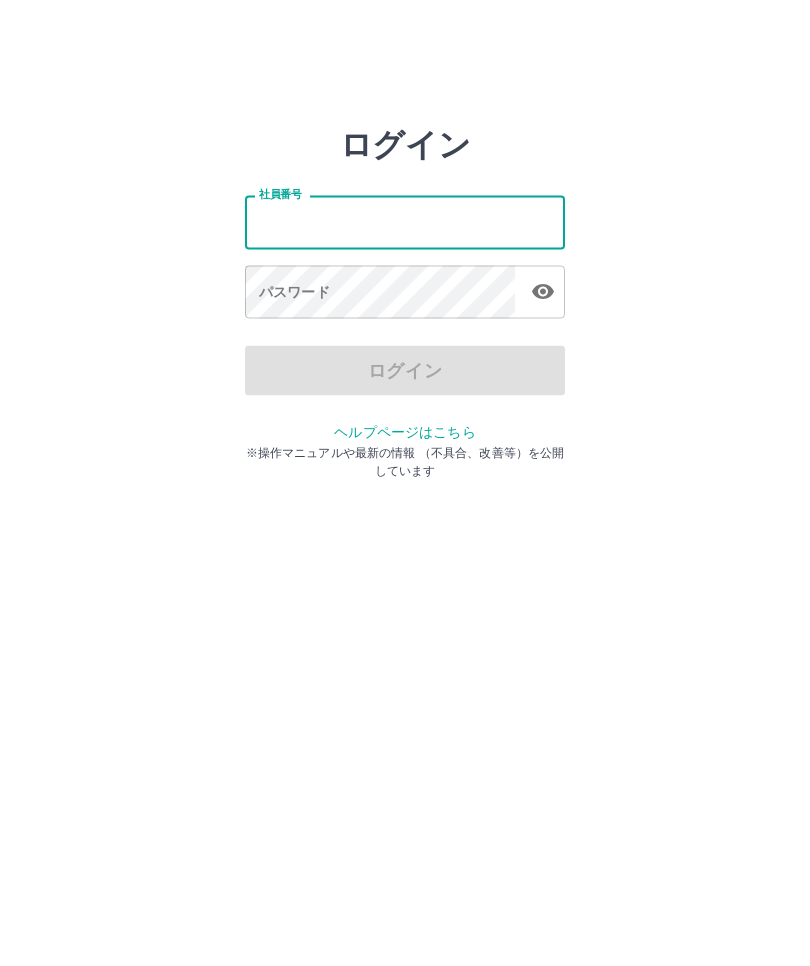 click on "社員番号" at bounding box center (405, 222) 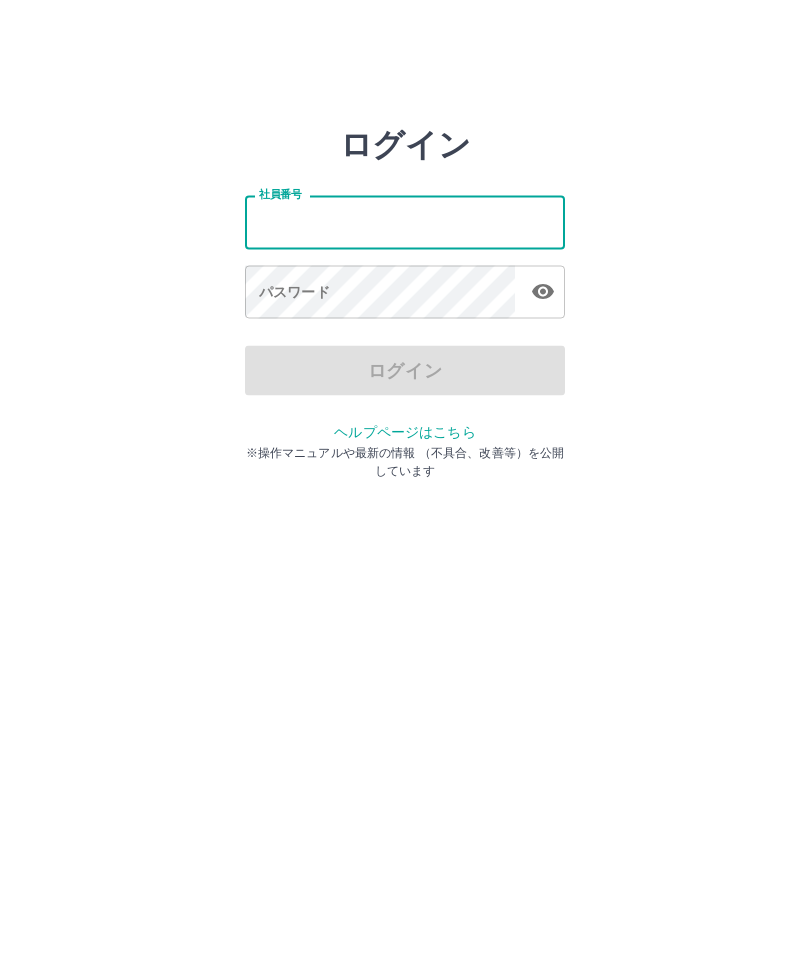 click on "社員番号" at bounding box center [405, 222] 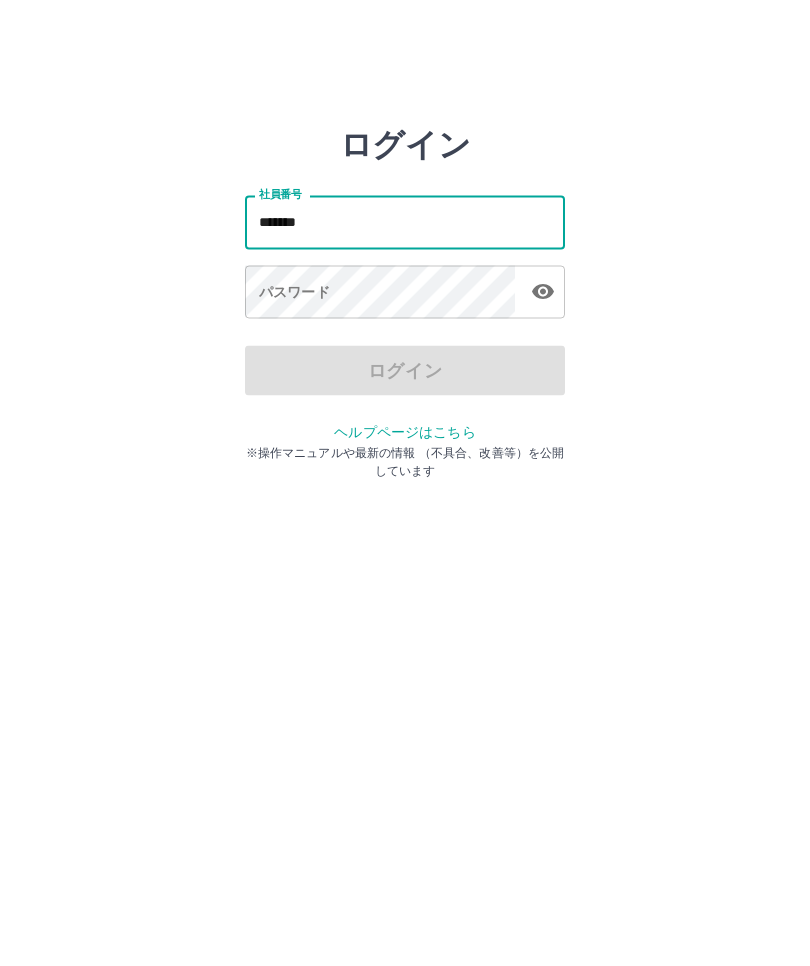 type on "*******" 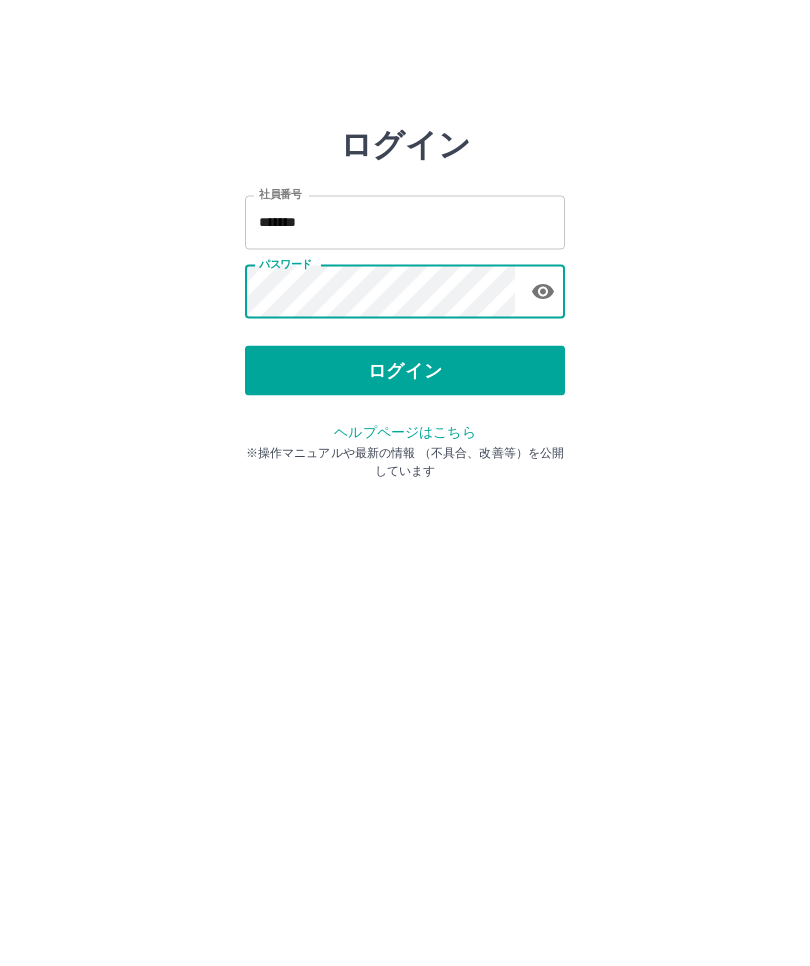 click on "ログイン" at bounding box center [405, 371] 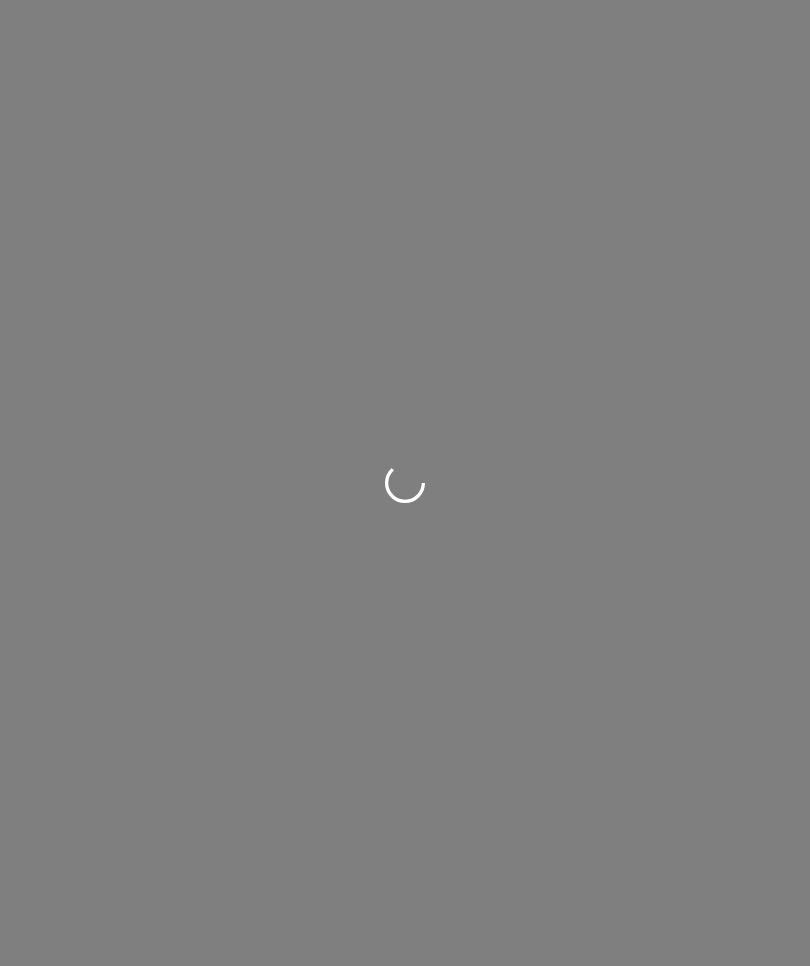 scroll, scrollTop: 0, scrollLeft: 0, axis: both 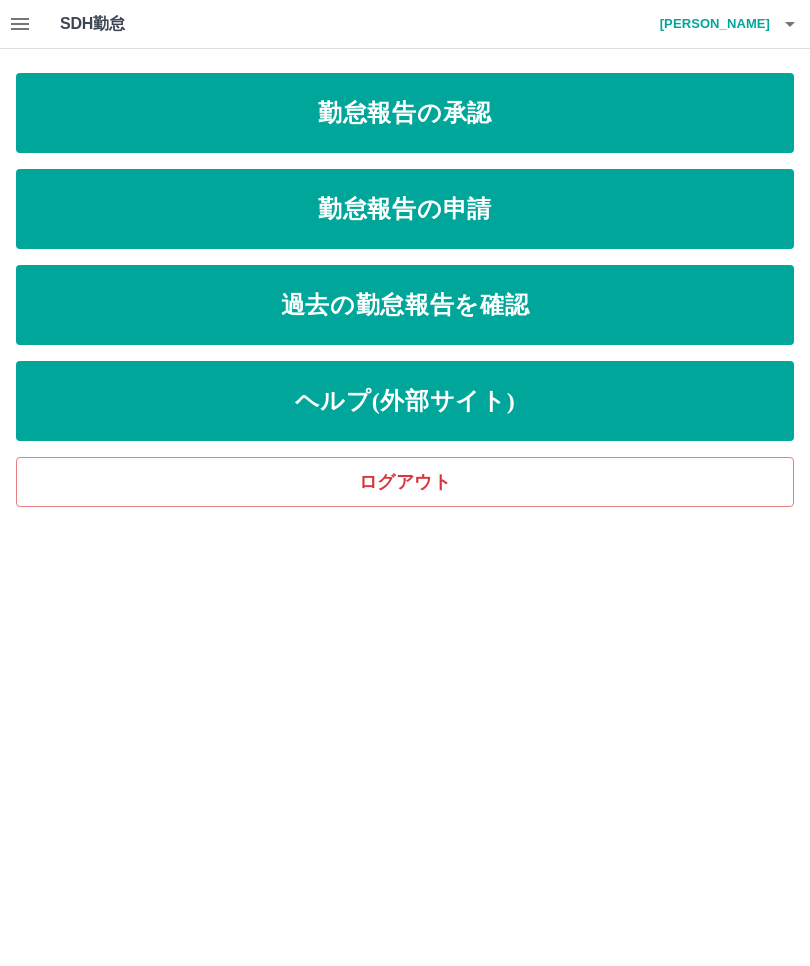 click on "勤怠報告の申請" at bounding box center [405, 209] 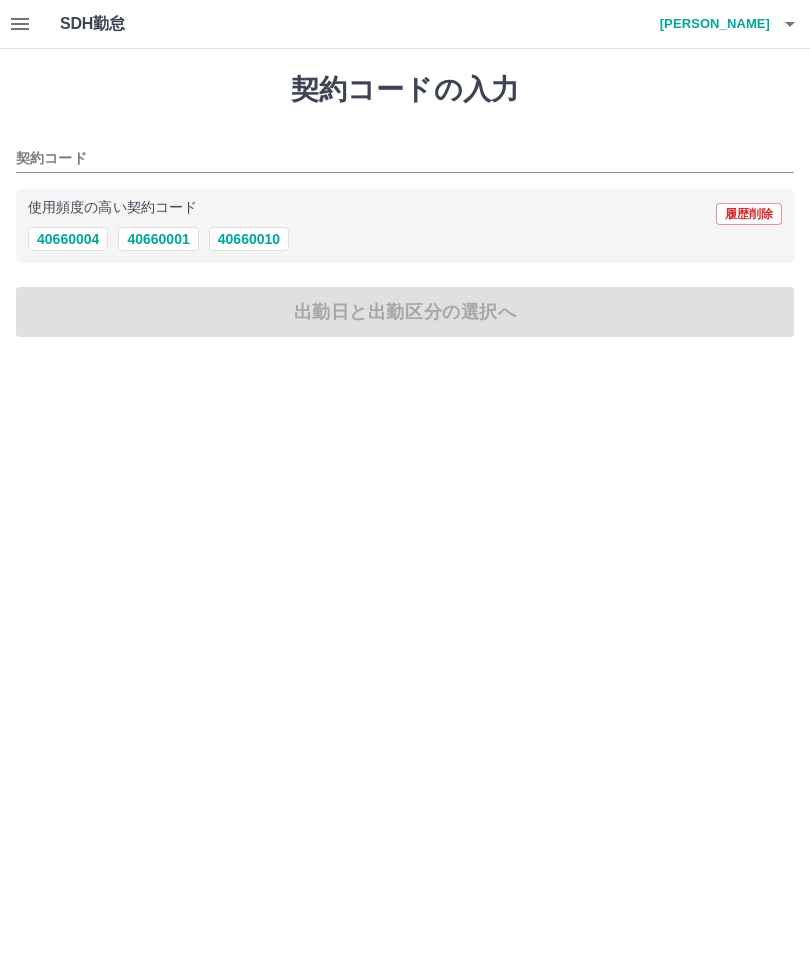 click on "40660010" at bounding box center [249, 239] 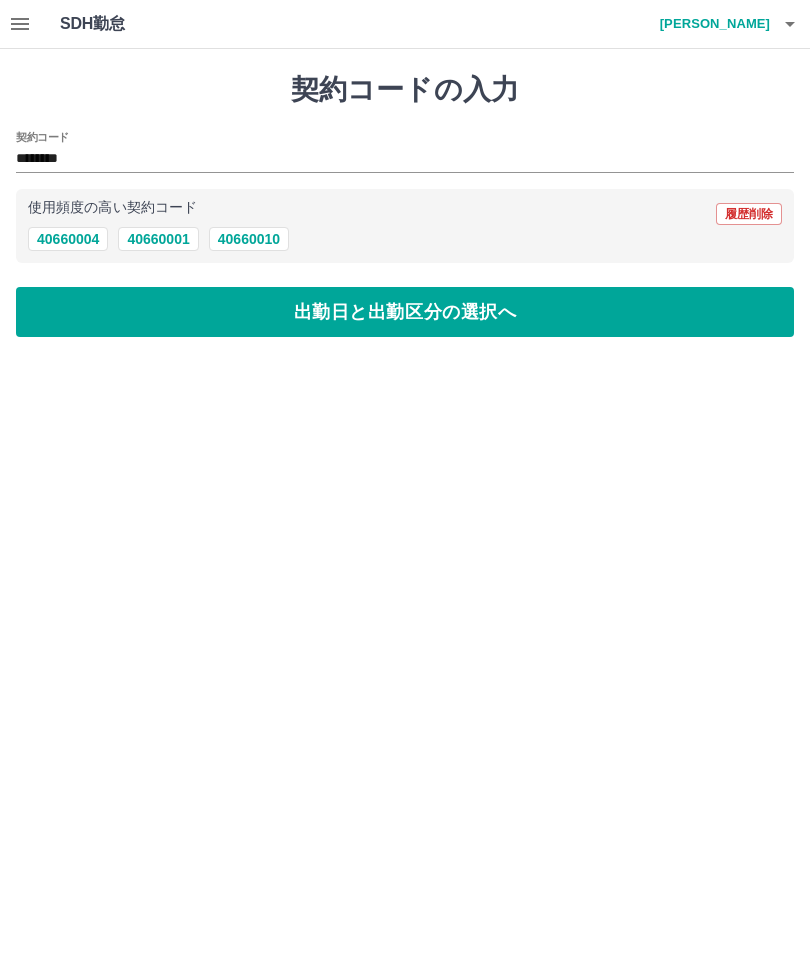 click on "出勤日と出勤区分の選択へ" at bounding box center [405, 312] 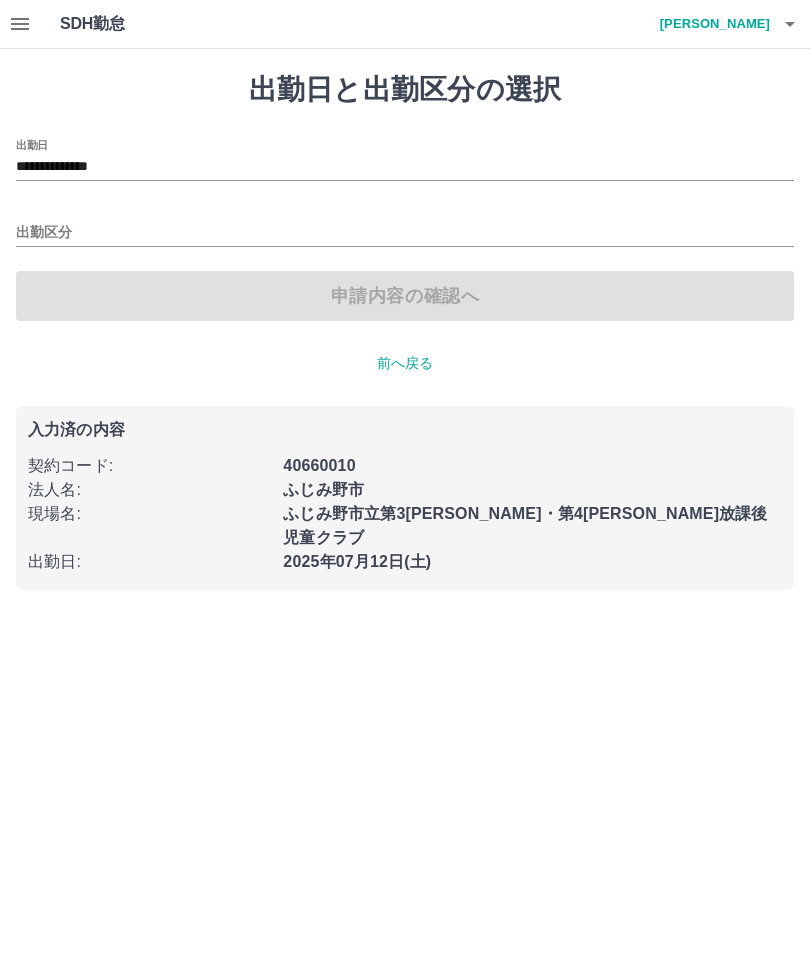 click on "**********" at bounding box center [405, 167] 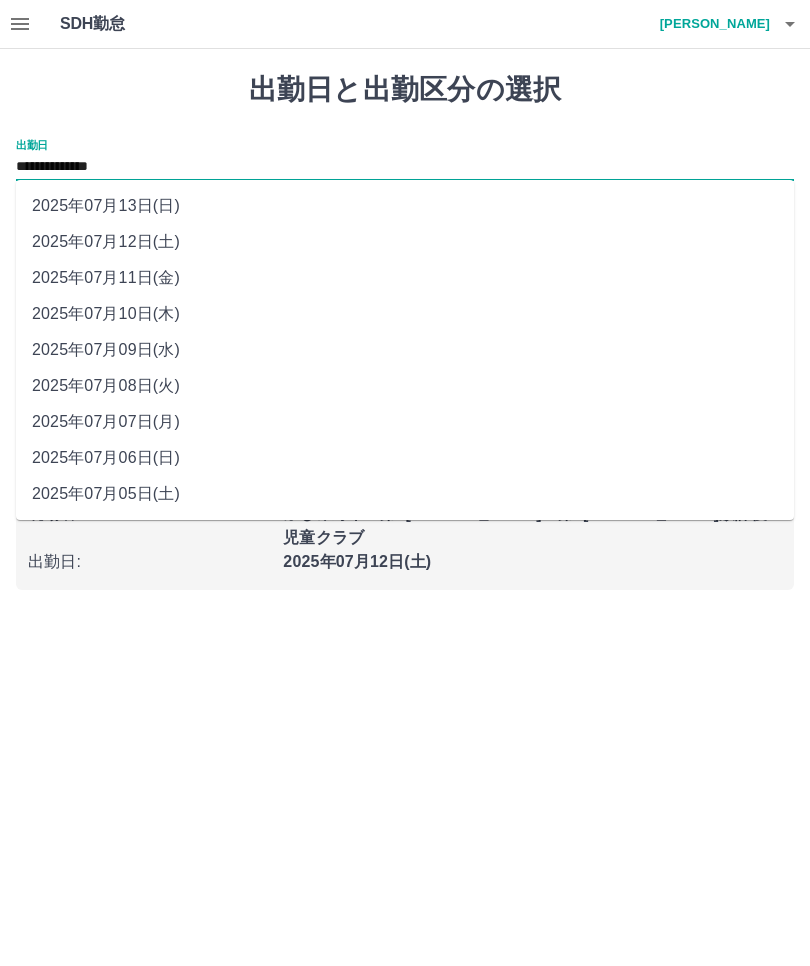 click on "2025年07月09日(水)" at bounding box center (405, 350) 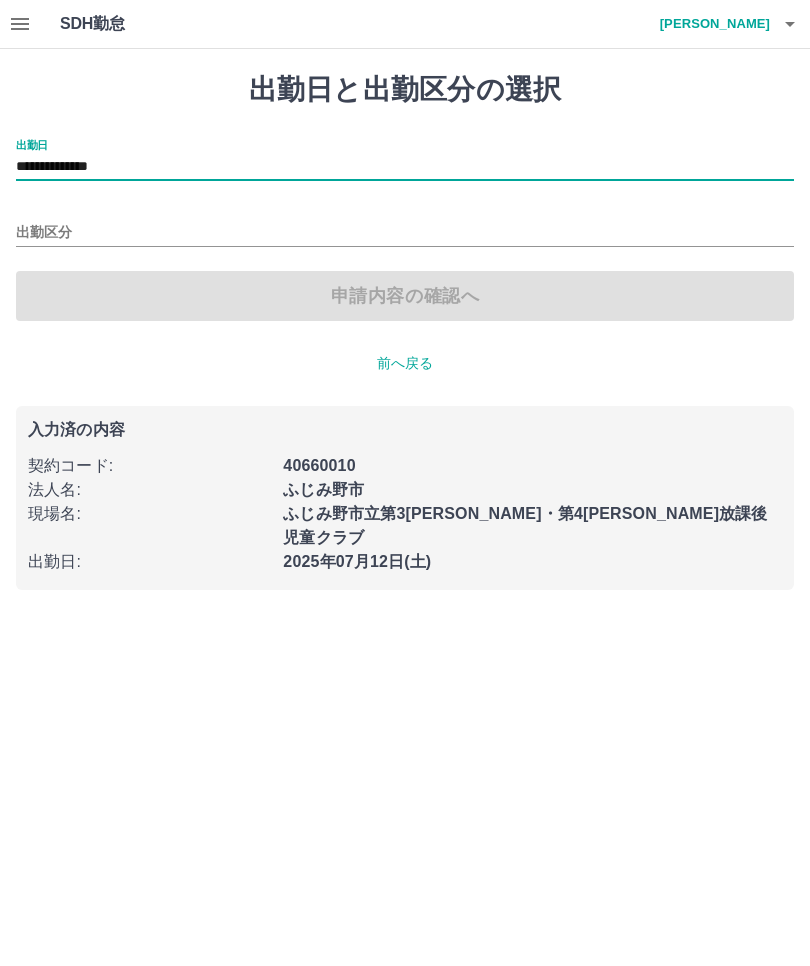 click on "出勤区分" at bounding box center (405, 233) 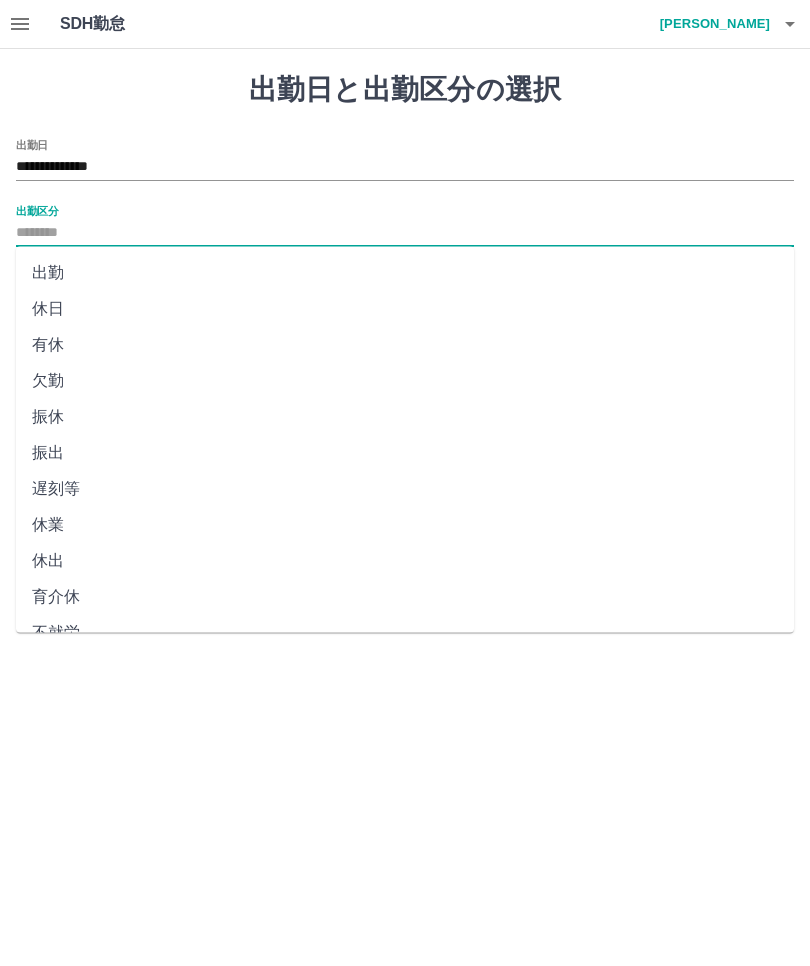 click on "出勤" at bounding box center [405, 273] 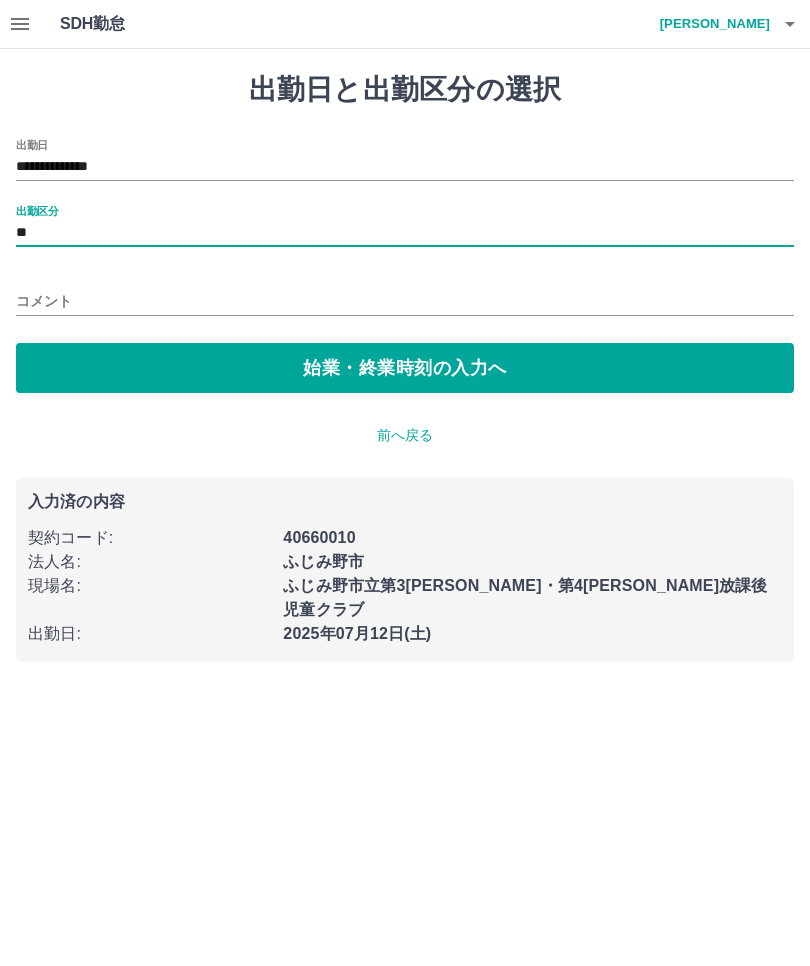 type on "**" 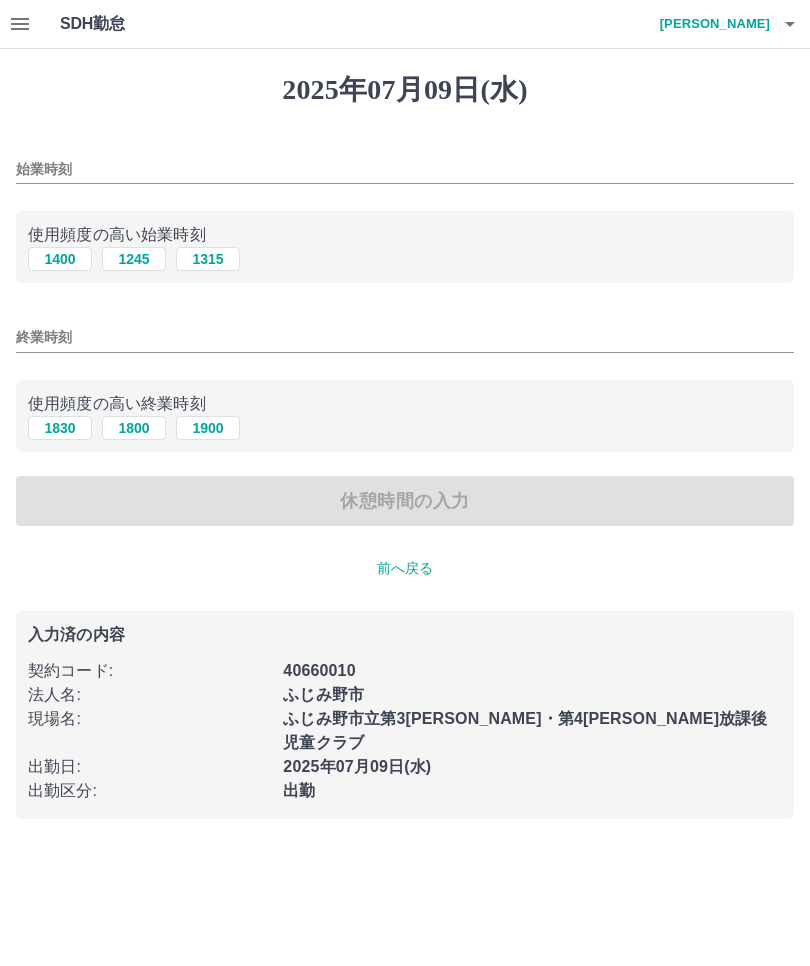 click on "始業時刻" at bounding box center (405, 169) 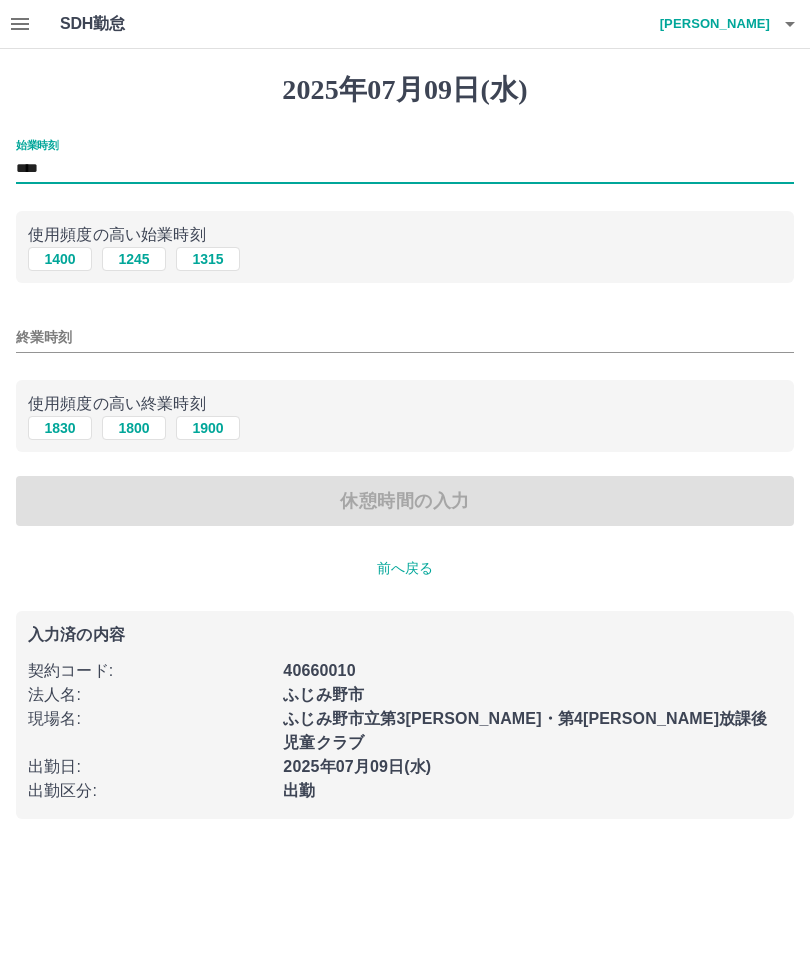 type on "****" 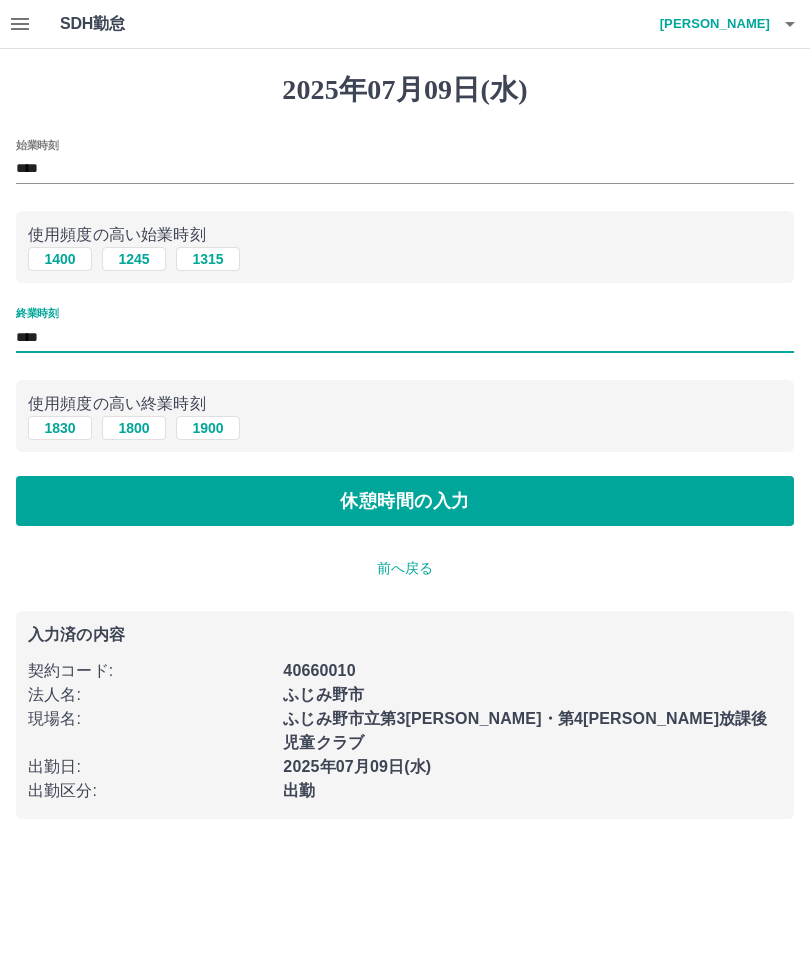 type on "****" 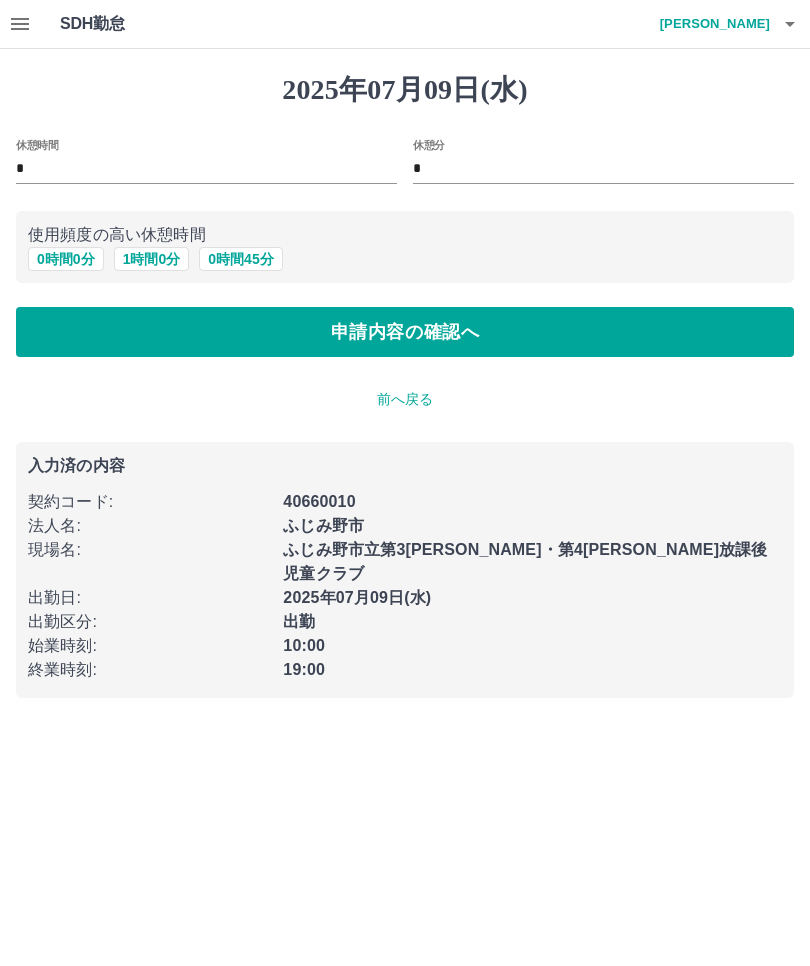 click on "1 時間 0 分" at bounding box center (152, 259) 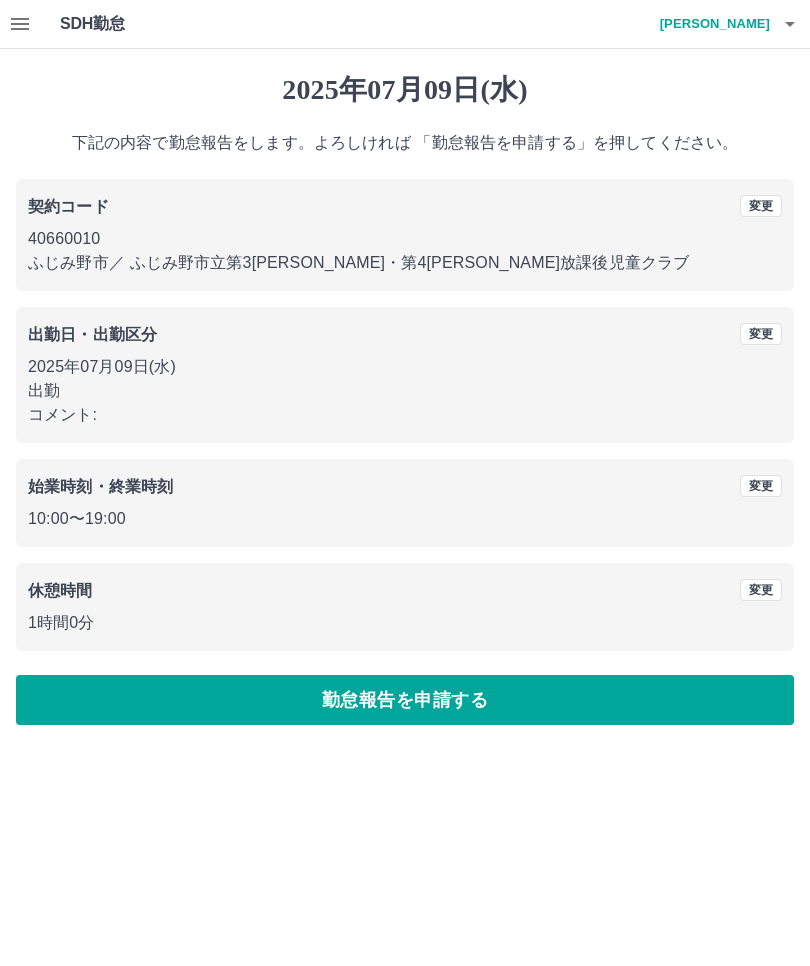click on "勤怠報告を申請する" at bounding box center (405, 700) 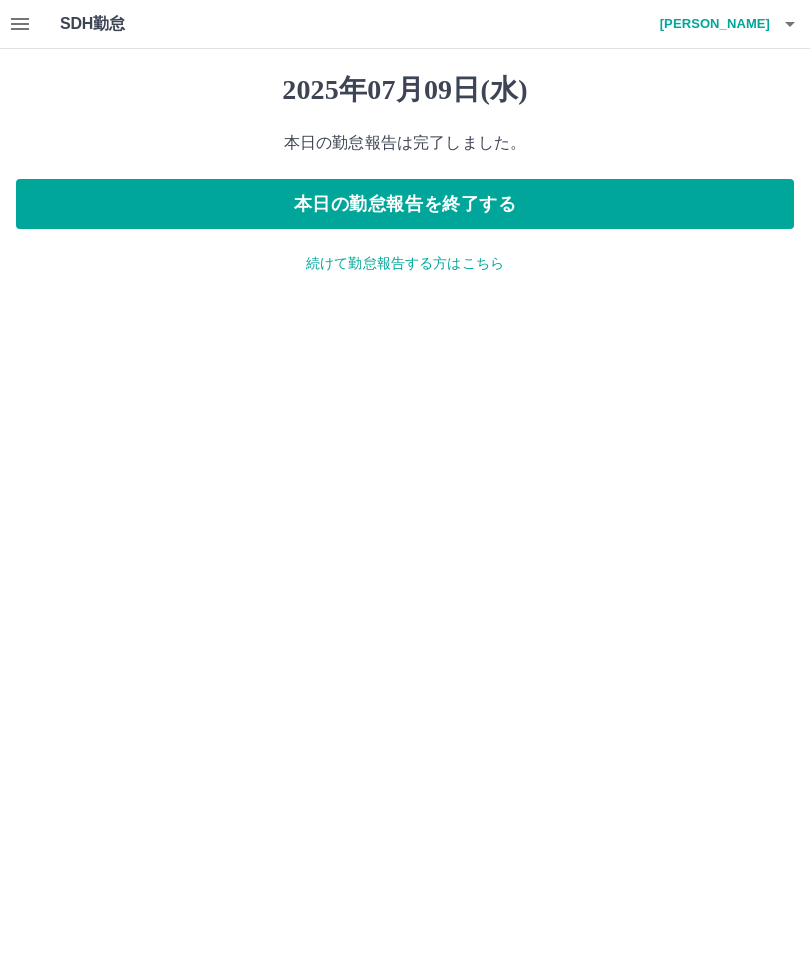 click on "続けて勤怠報告する方はこちら" at bounding box center (405, 263) 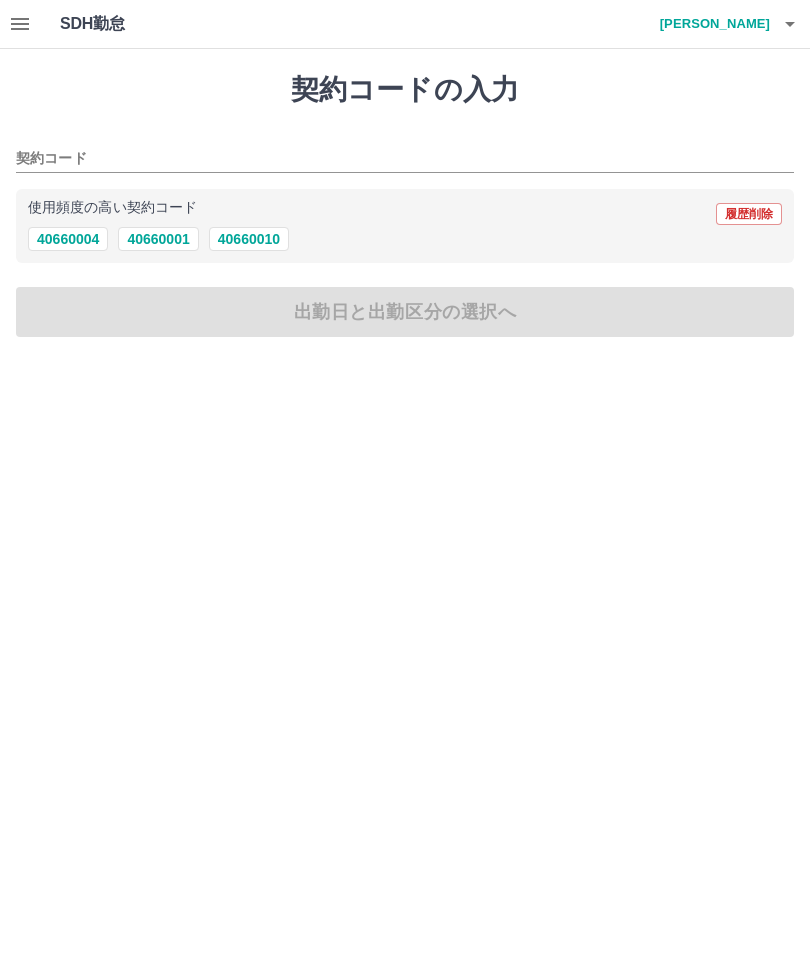 click on "40660010" at bounding box center (249, 239) 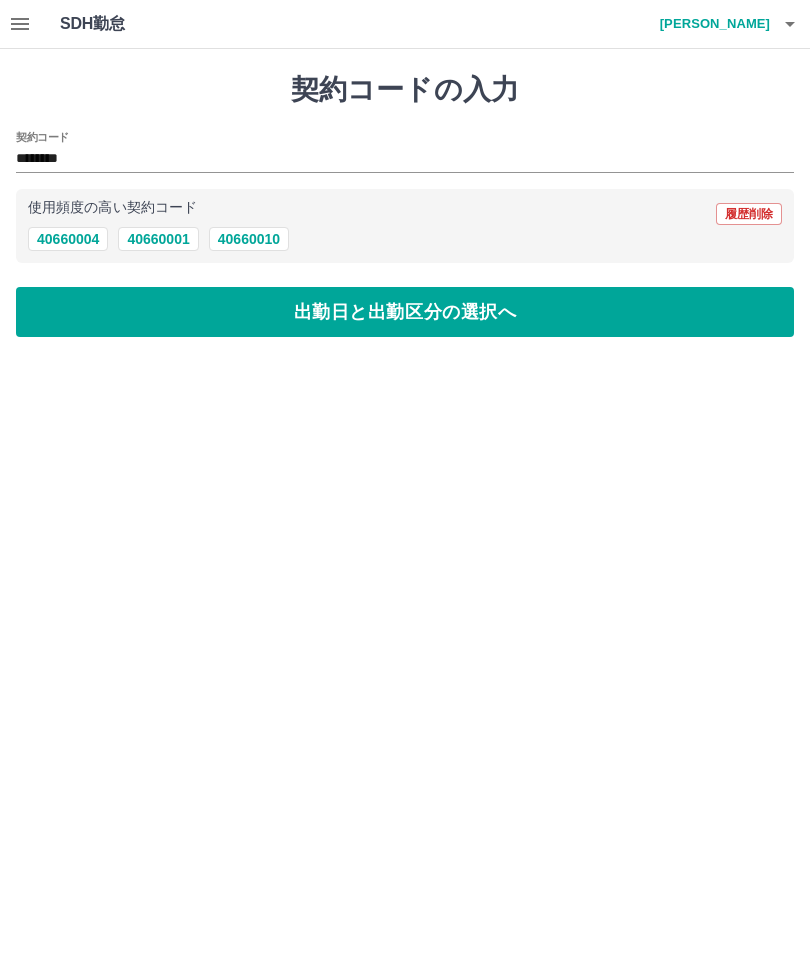 click on "出勤日と出勤区分の選択へ" at bounding box center [405, 312] 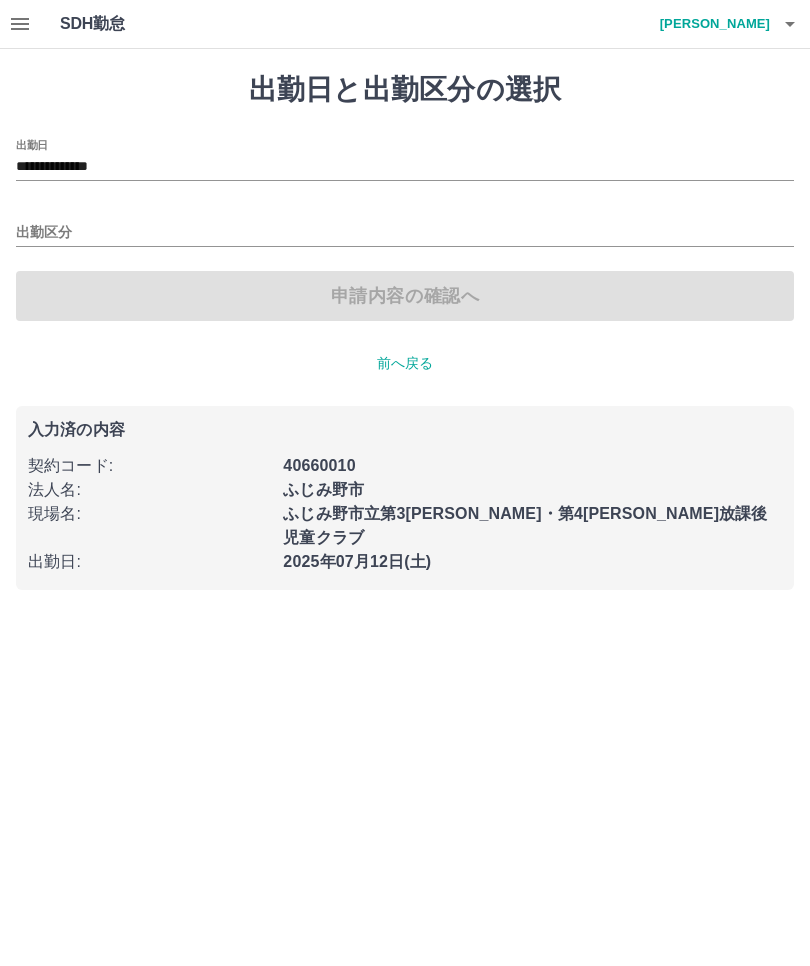 click on "**********" at bounding box center (405, 160) 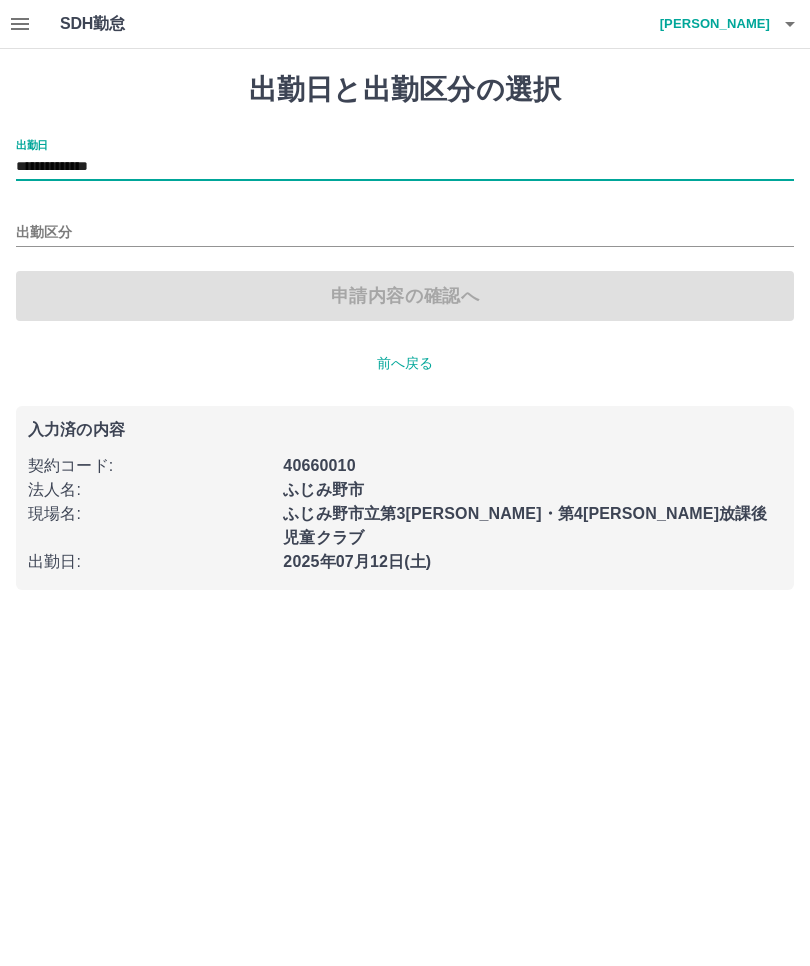 click on "**********" at bounding box center (405, 167) 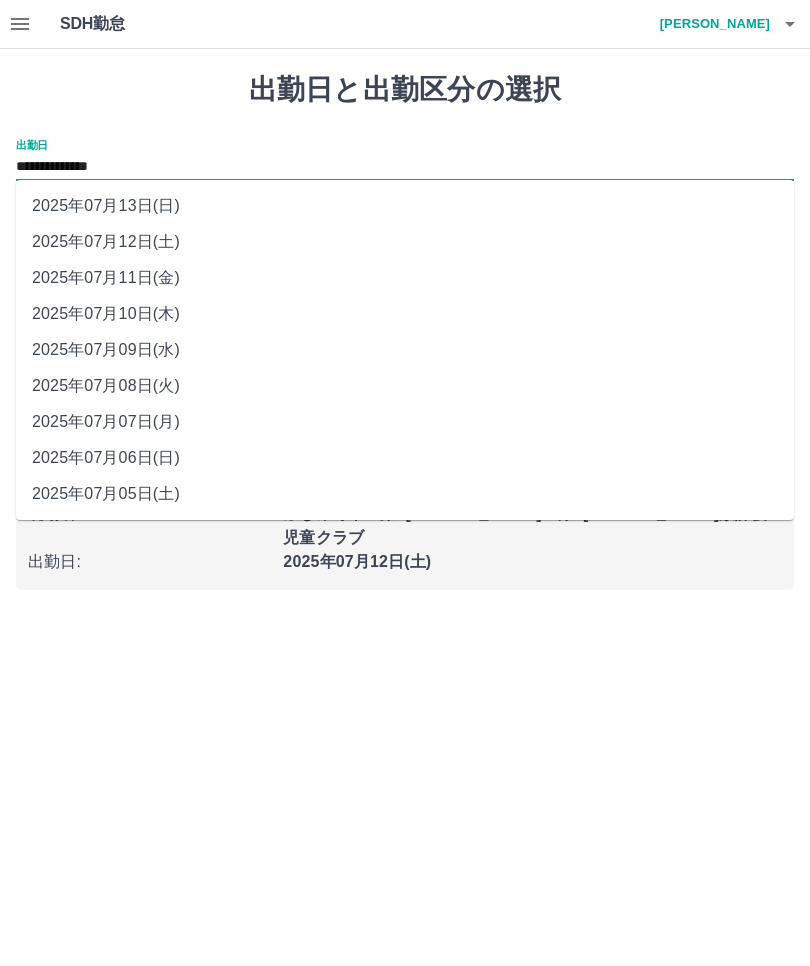 click on "2025年07月10日(木)" at bounding box center (405, 314) 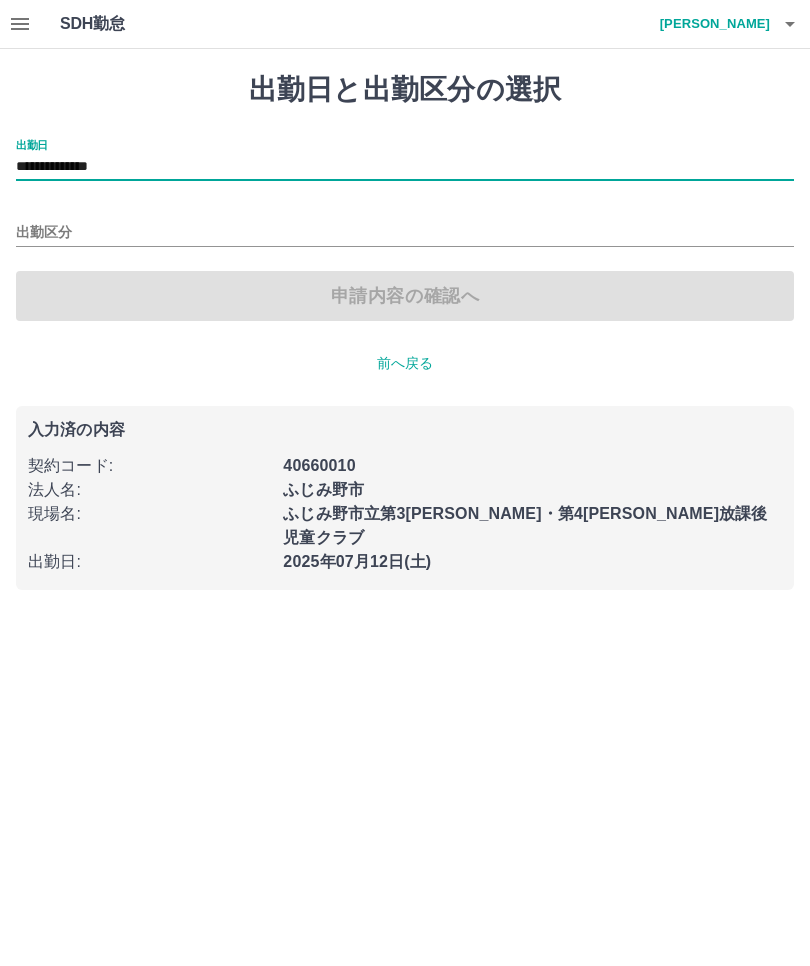 click on "出勤区分" at bounding box center [405, 233] 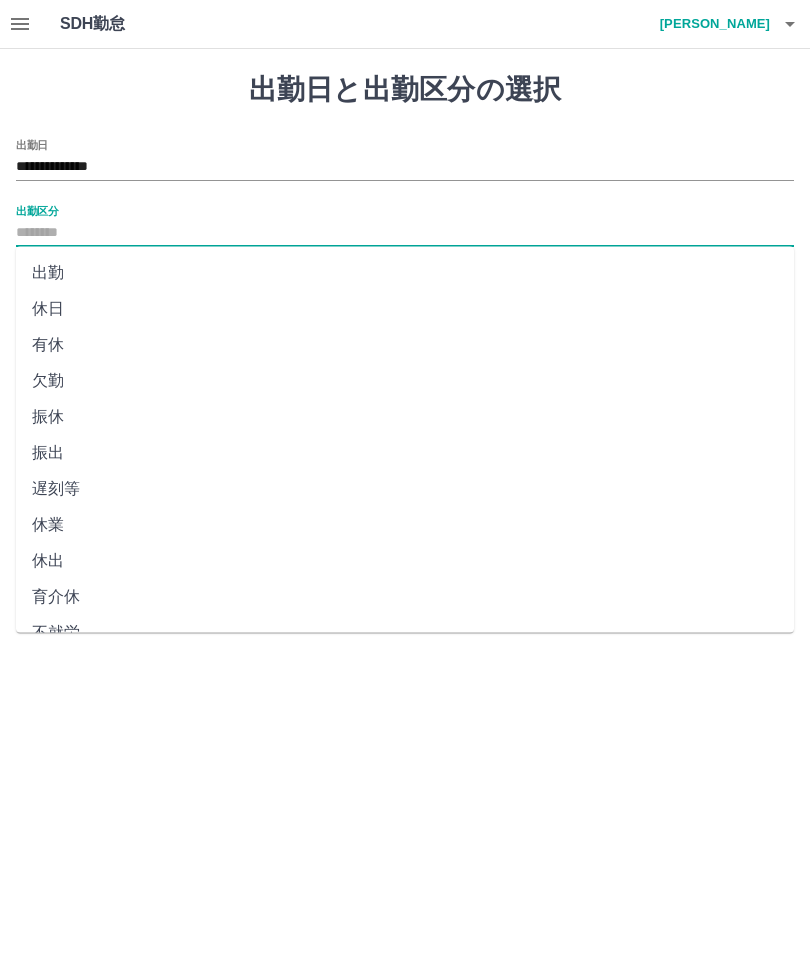 click on "出勤" at bounding box center (405, 273) 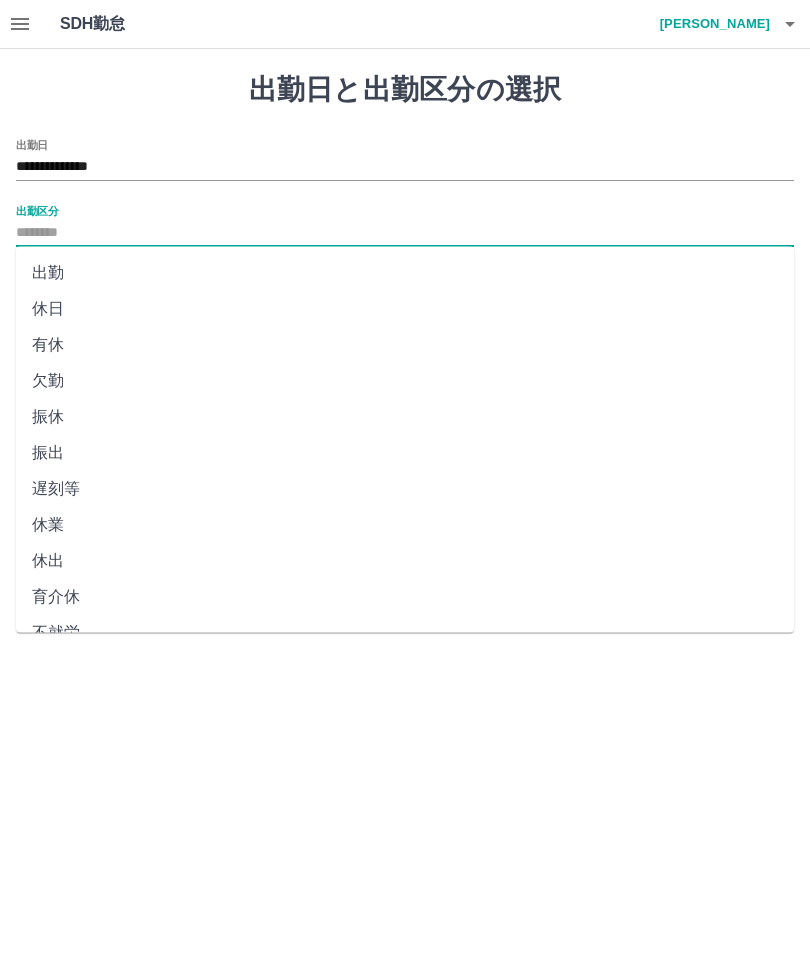 type on "**" 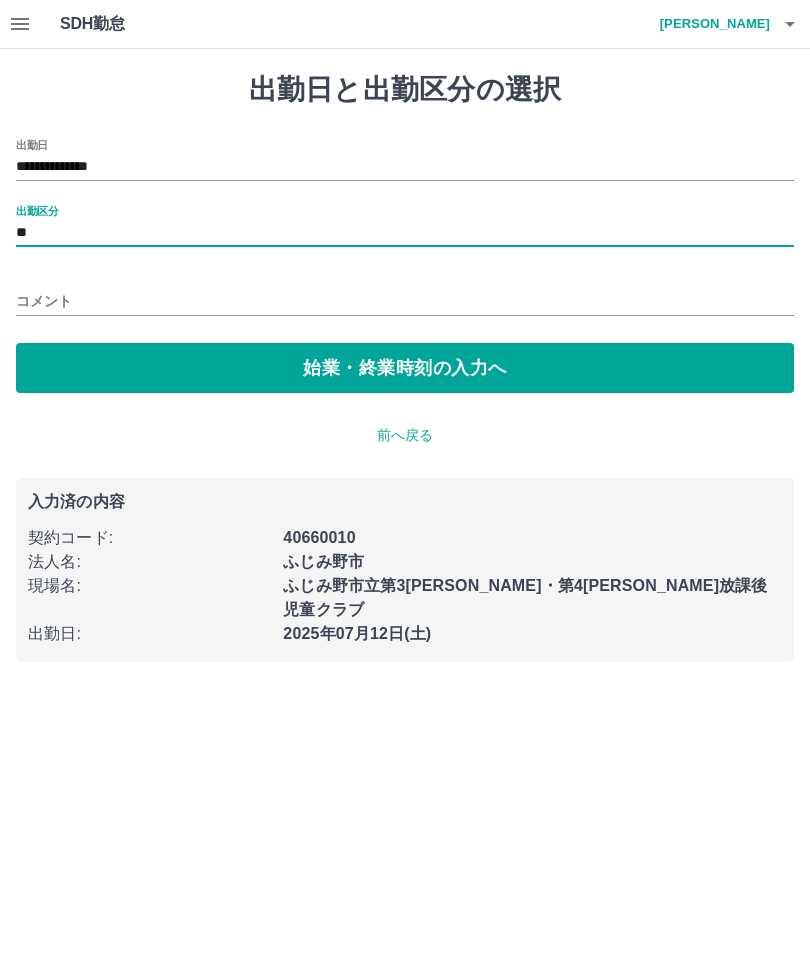 click on "始業・終業時刻の入力へ" at bounding box center (405, 368) 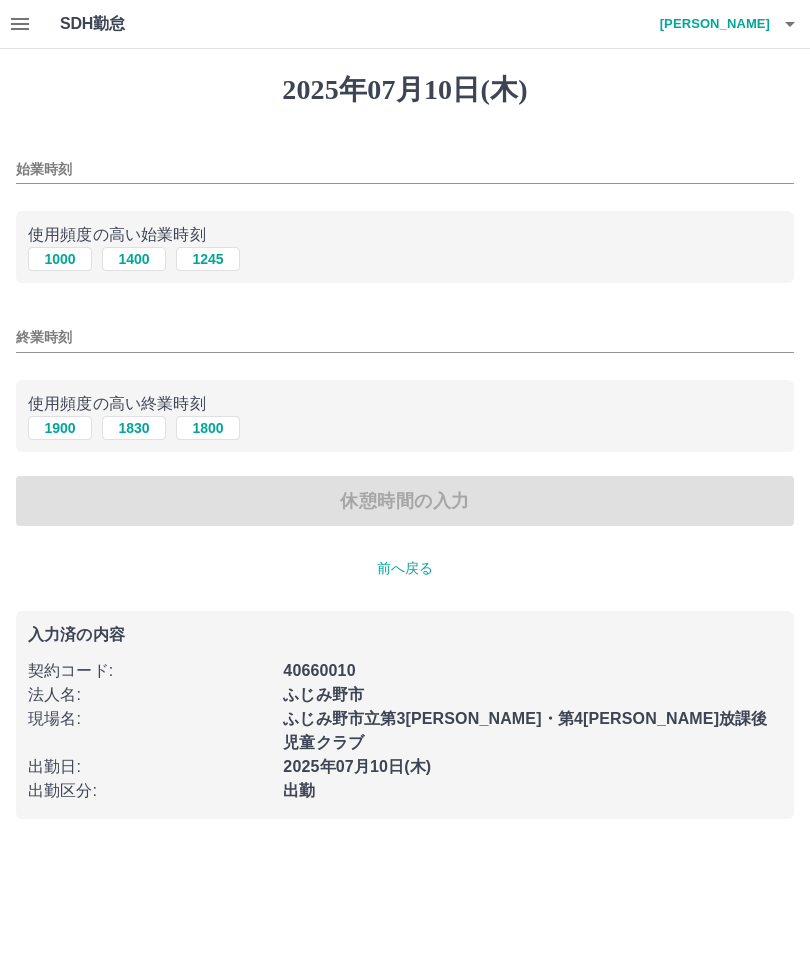 click on "1000" at bounding box center [60, 259] 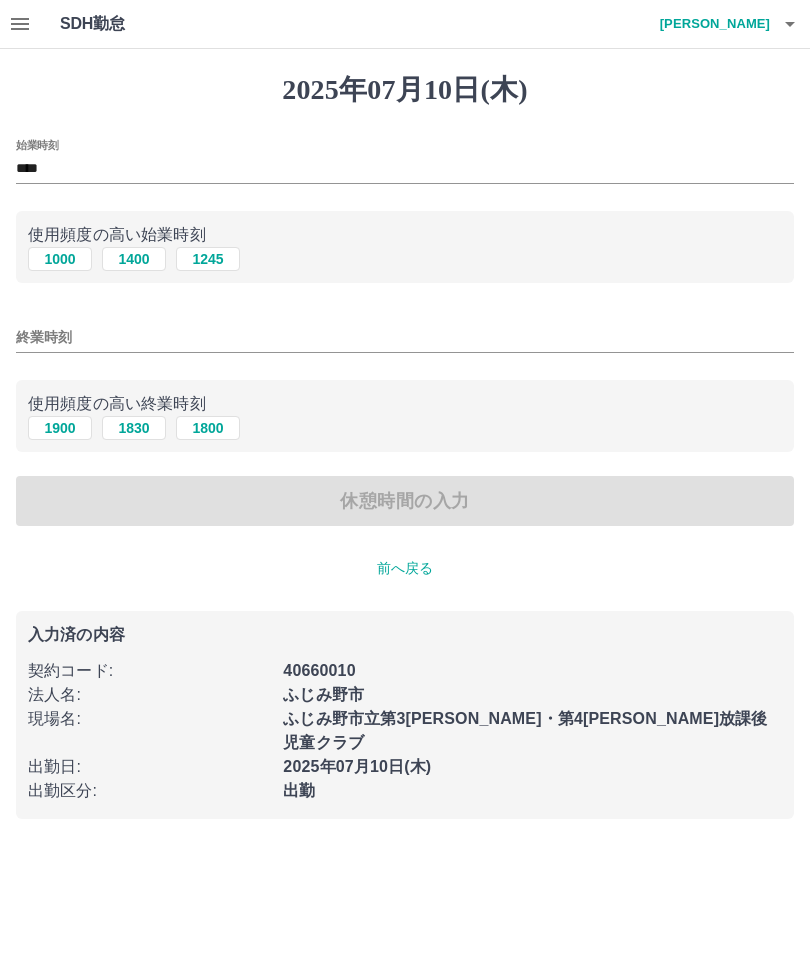 click on "終業時刻" at bounding box center (405, 337) 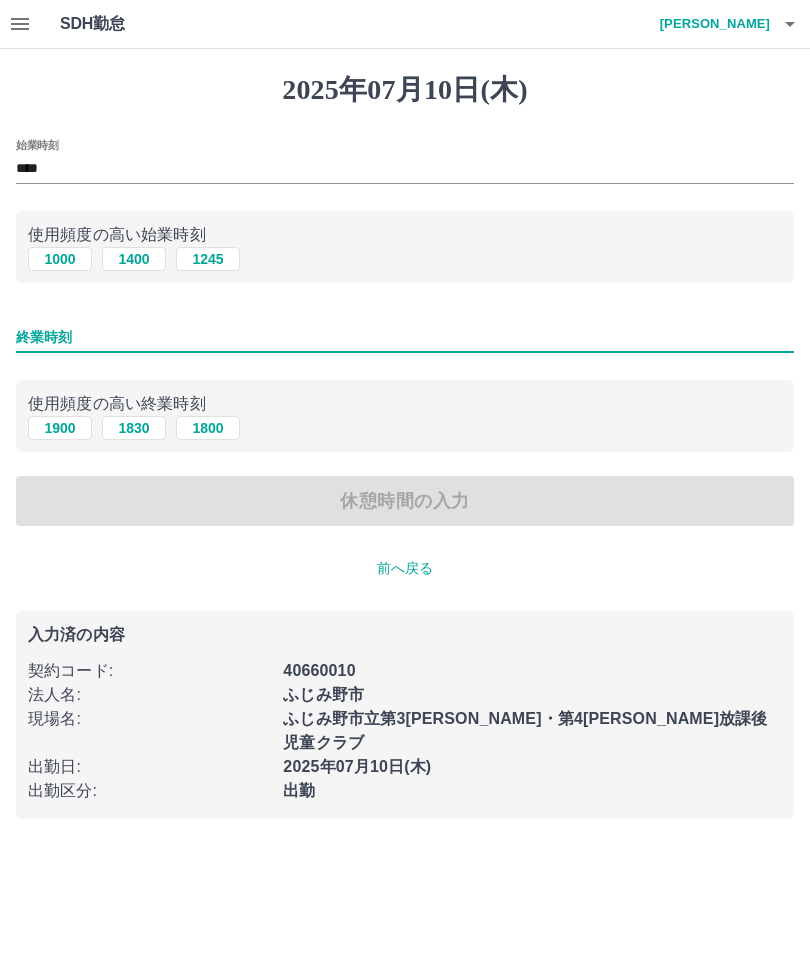 click on "1900" at bounding box center [60, 428] 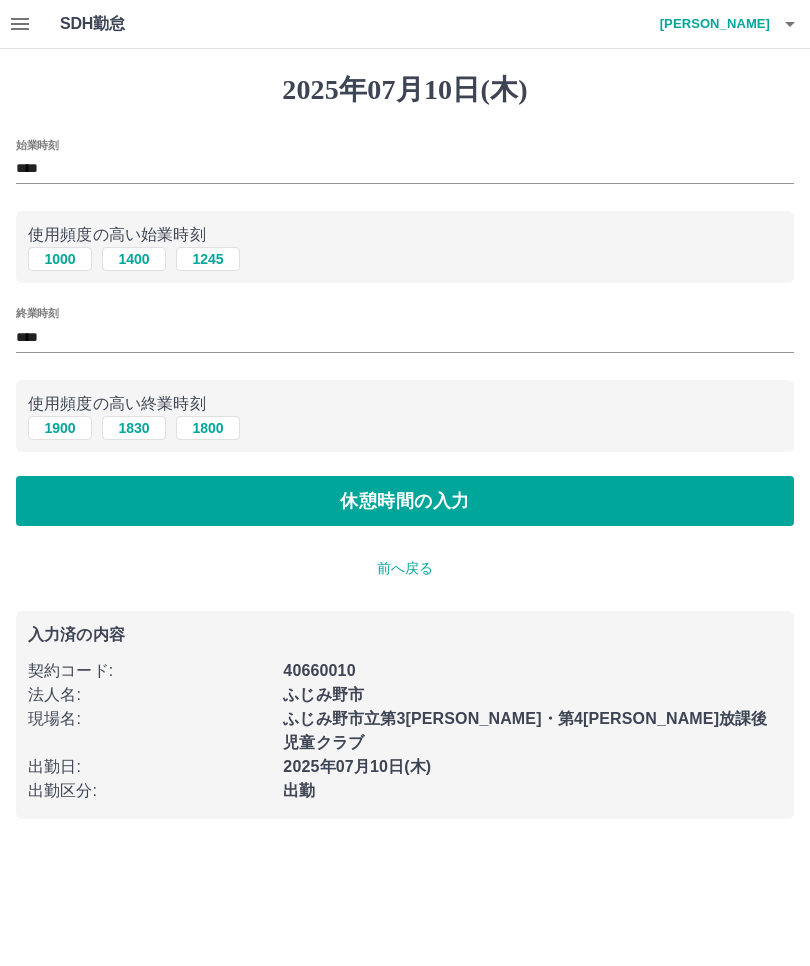 click on "休憩時間の入力" at bounding box center (405, 501) 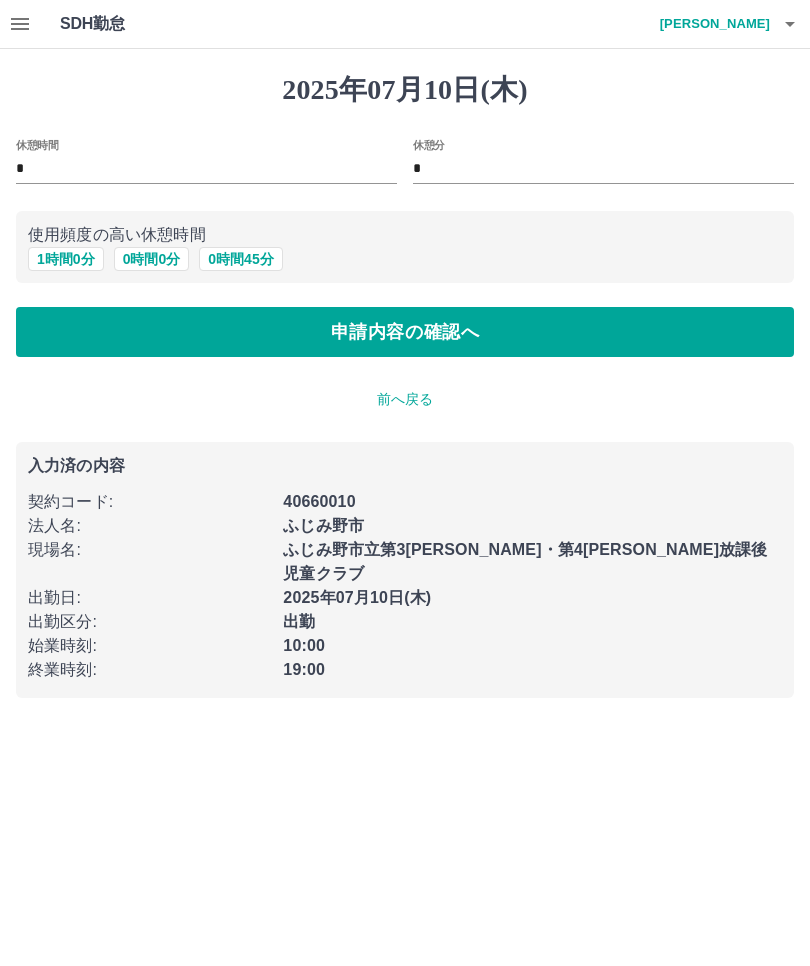click on "1 時間 0 分" at bounding box center [66, 259] 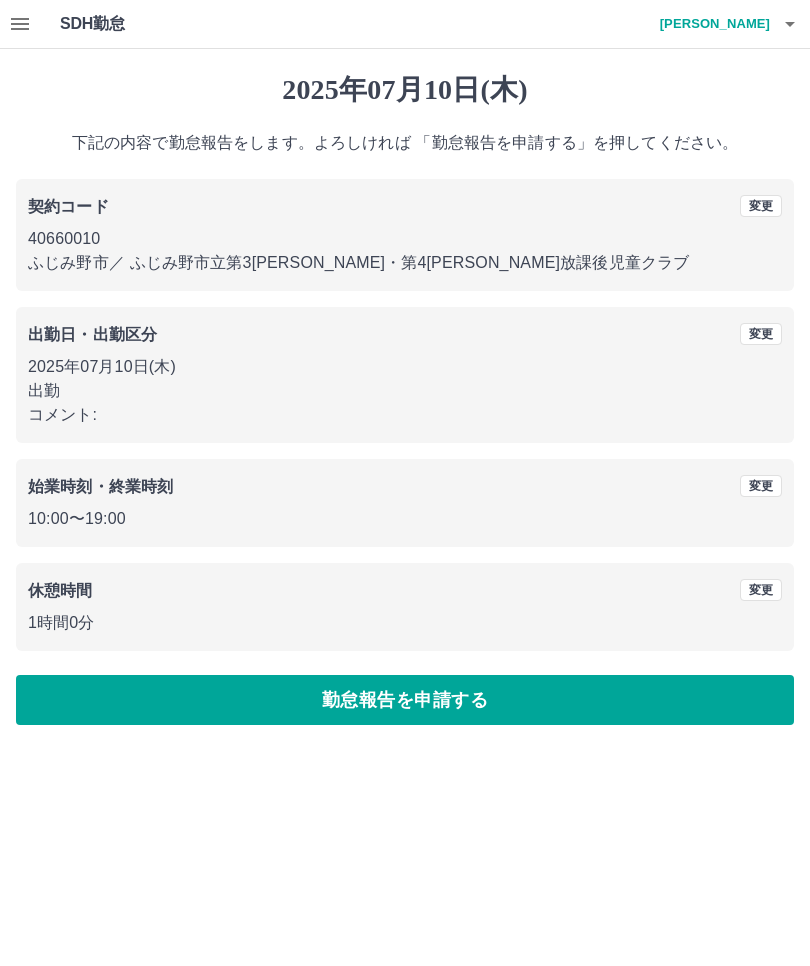 click on "勤怠報告を申請する" at bounding box center (405, 700) 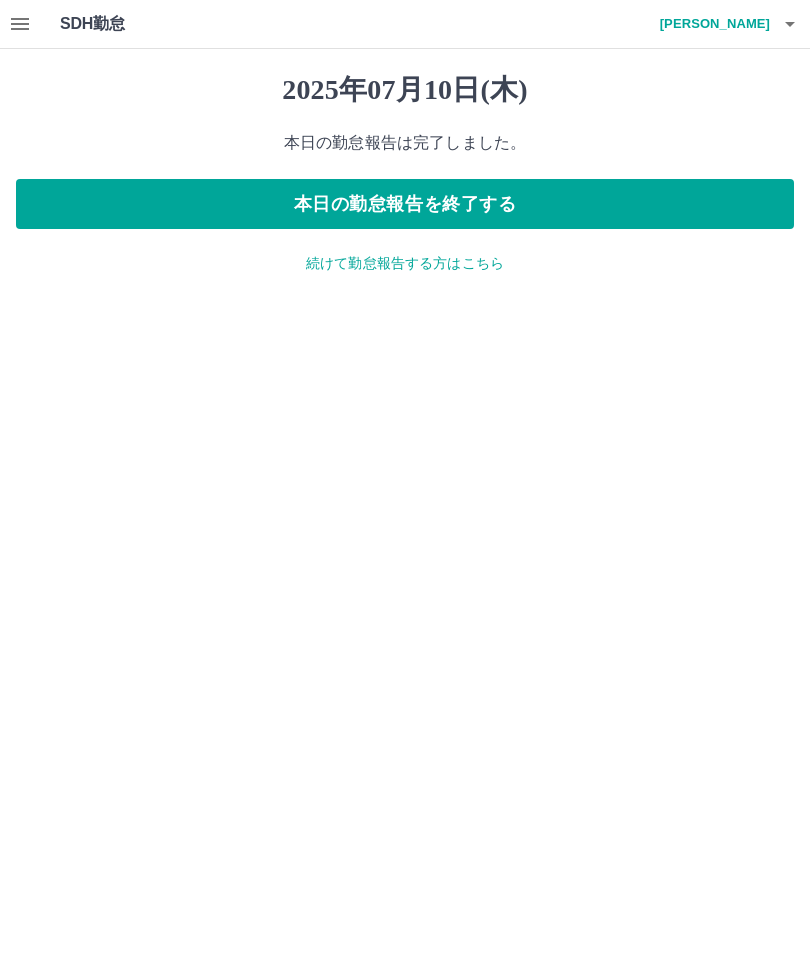 click on "続けて勤怠報告する方はこちら" at bounding box center (405, 263) 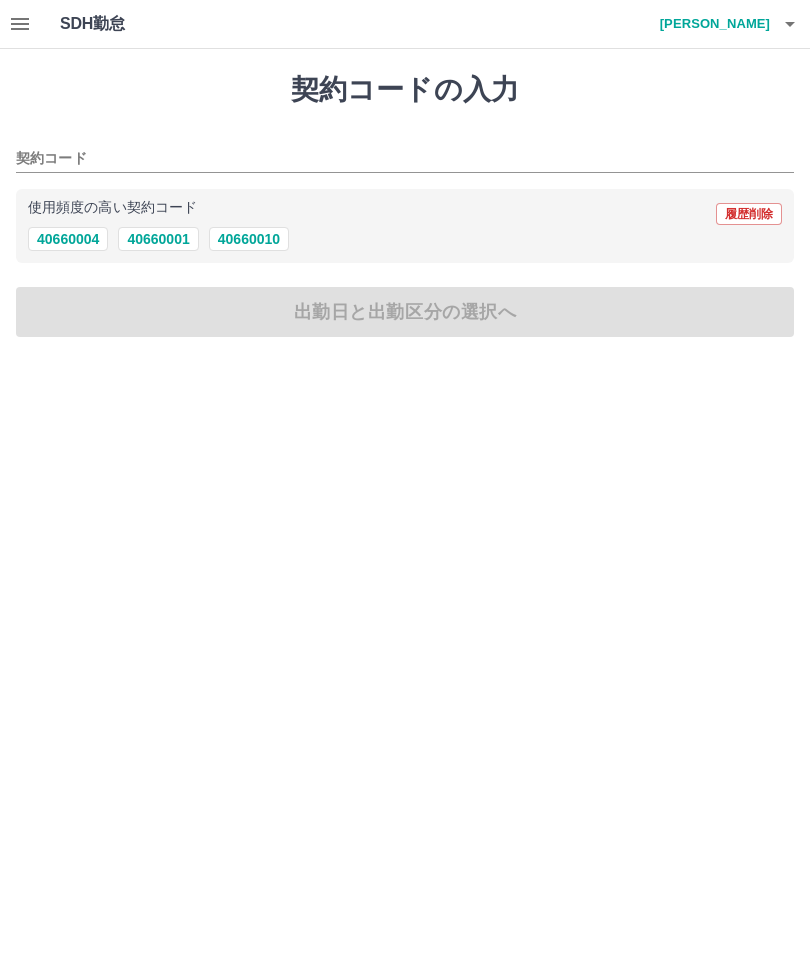 click on "40660010" at bounding box center (249, 239) 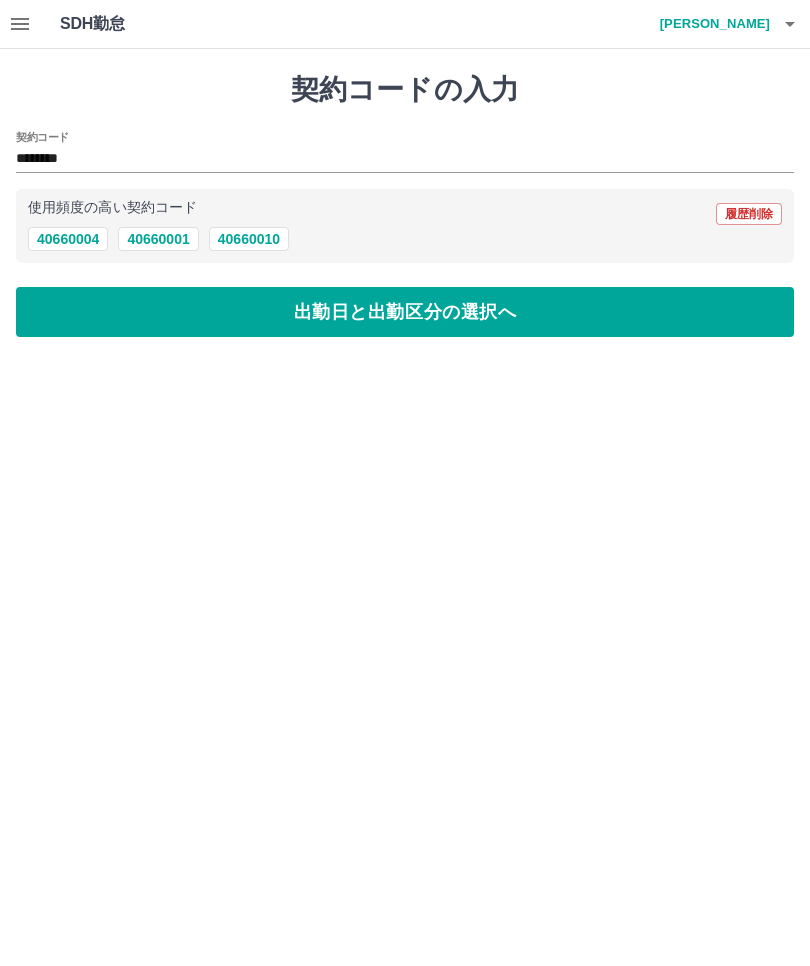 type on "********" 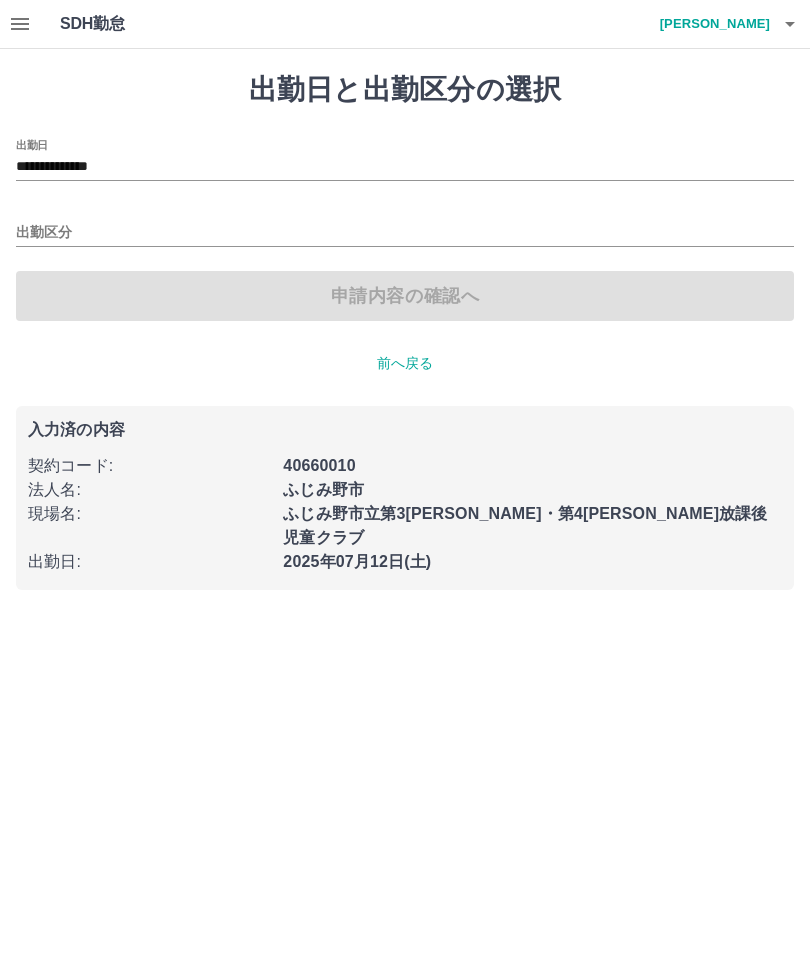 click on "**********" at bounding box center [405, 167] 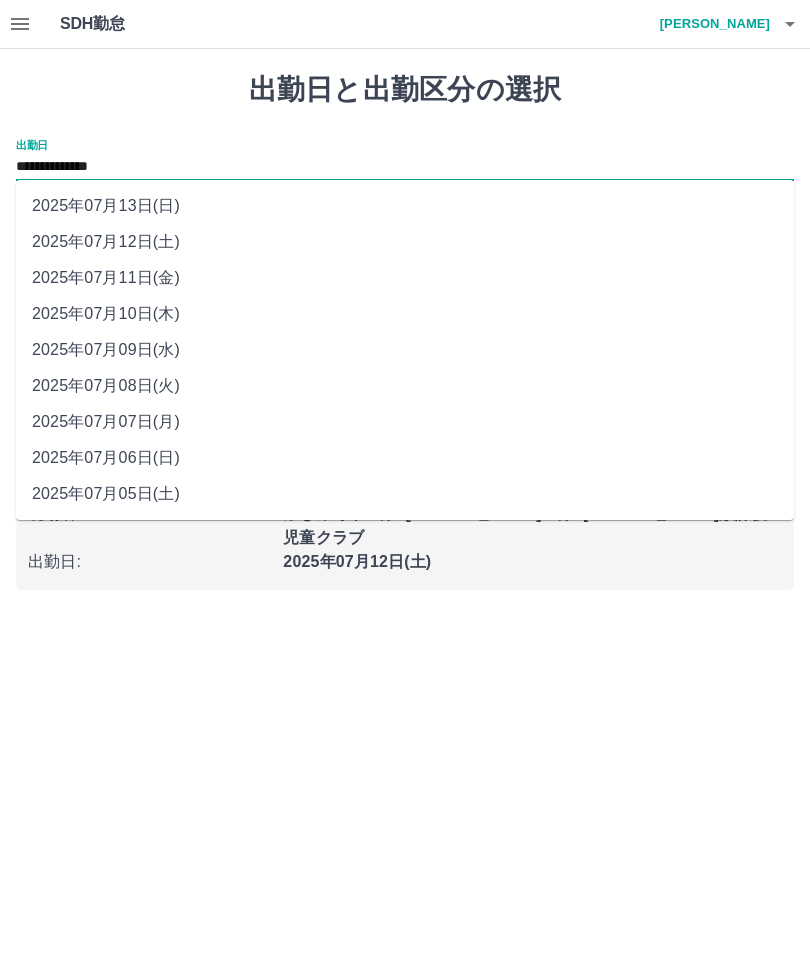 click on "2025年07月11日(金)" at bounding box center (405, 278) 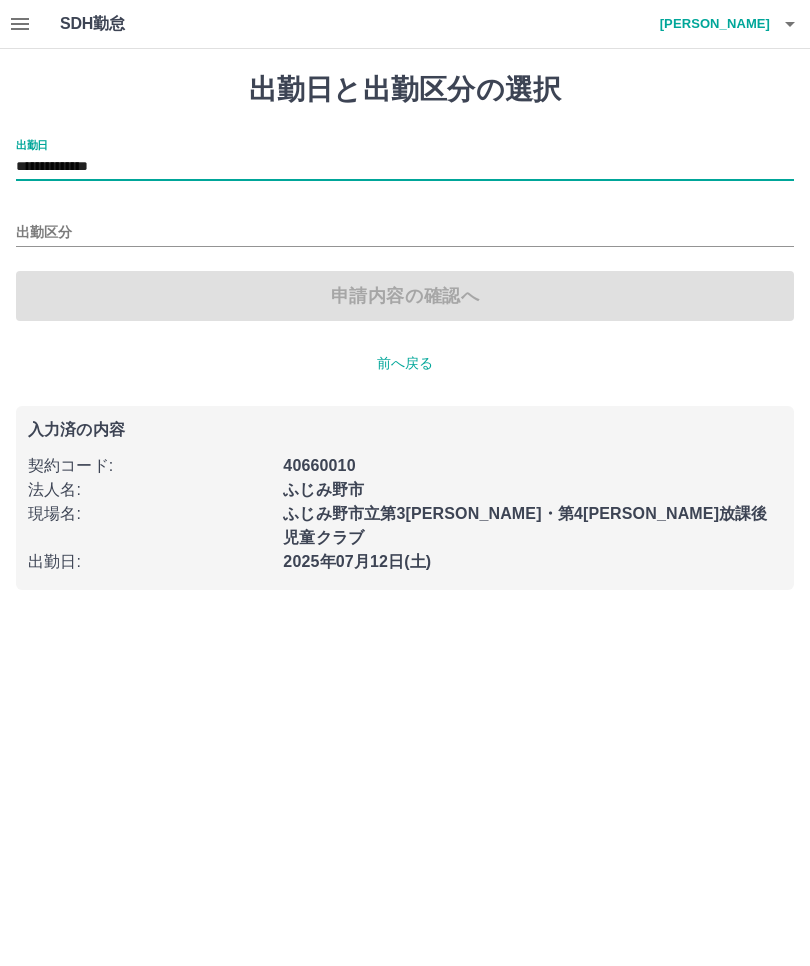 type on "**********" 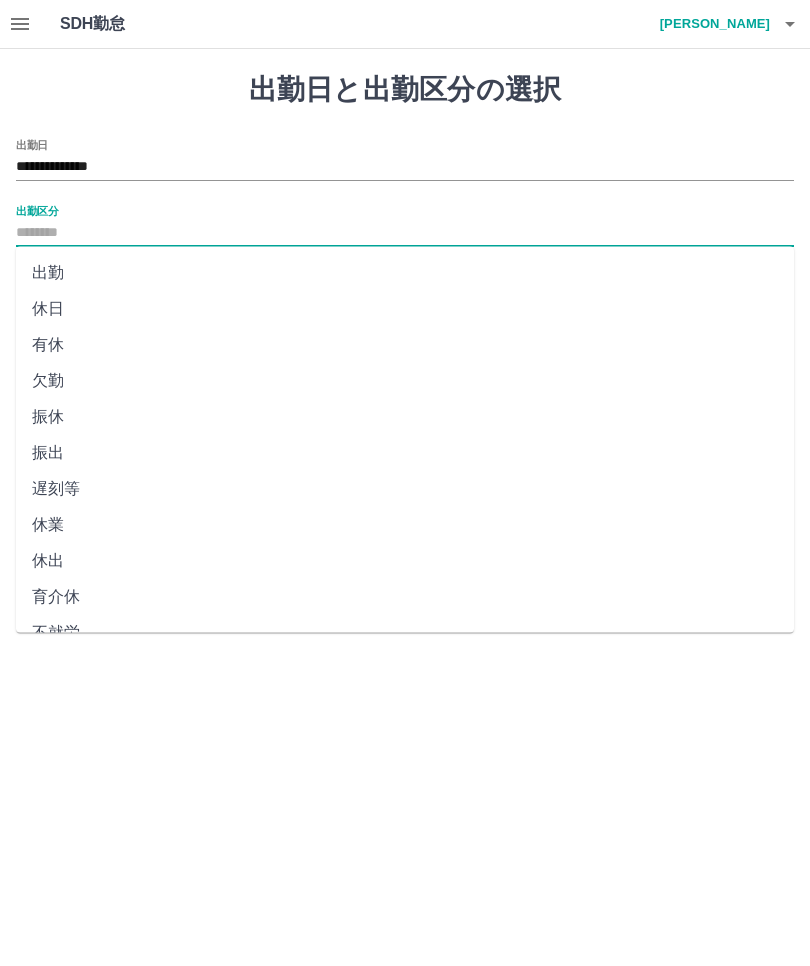 click on "出勤" at bounding box center [405, 273] 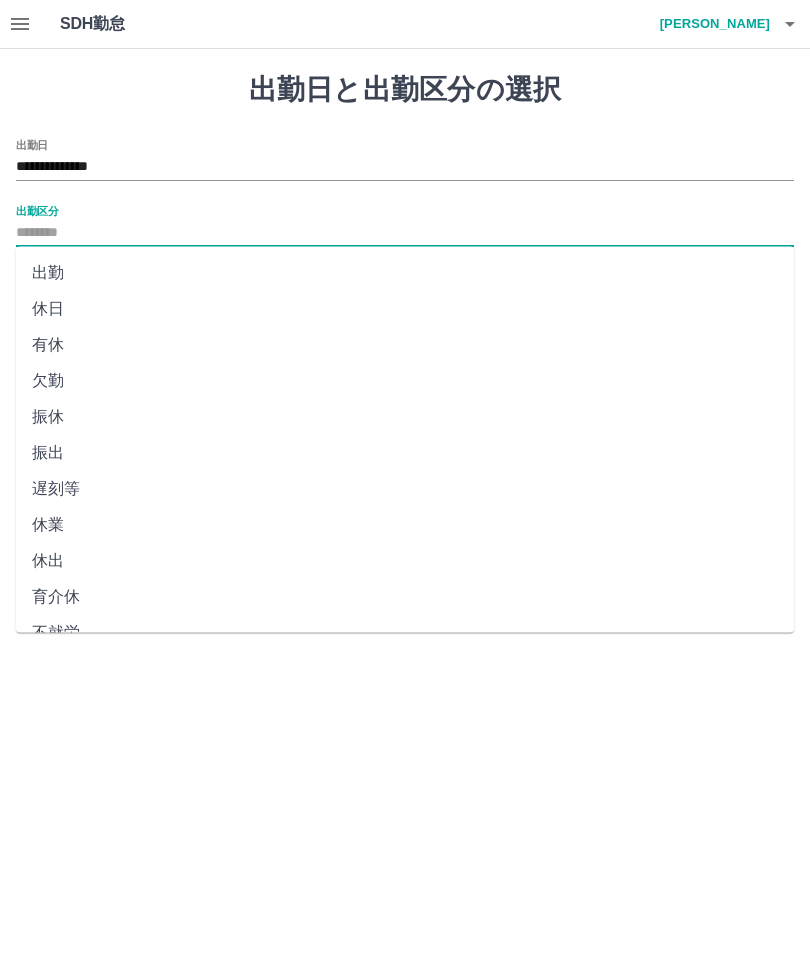 type on "**" 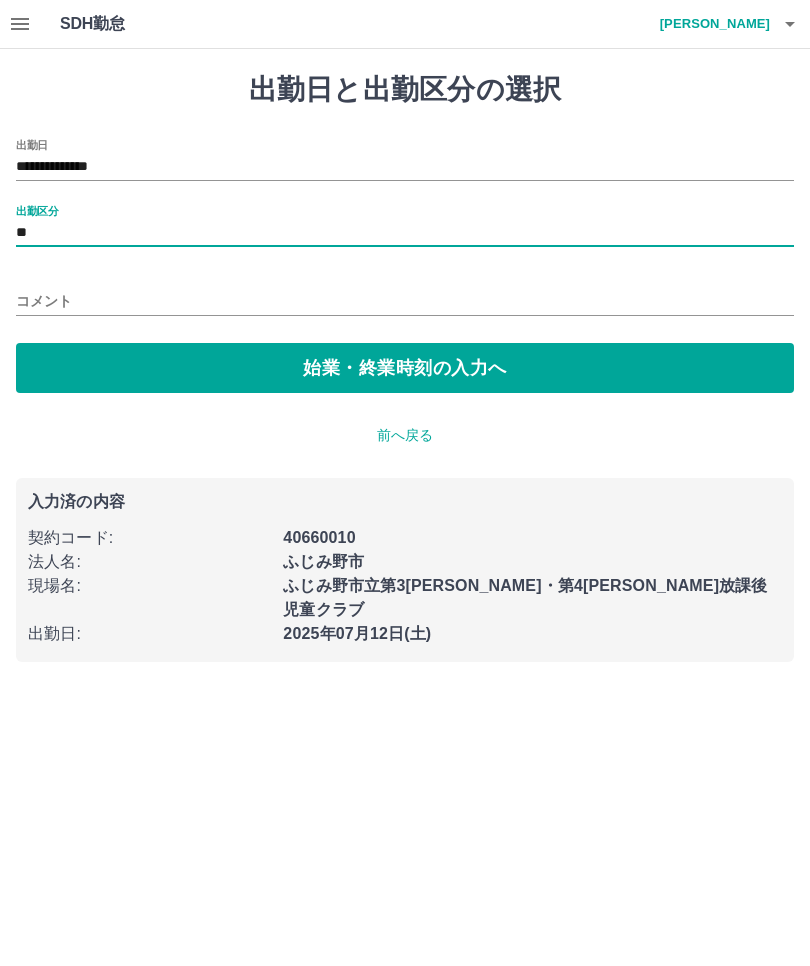 click on "始業・終業時刻の入力へ" at bounding box center (405, 368) 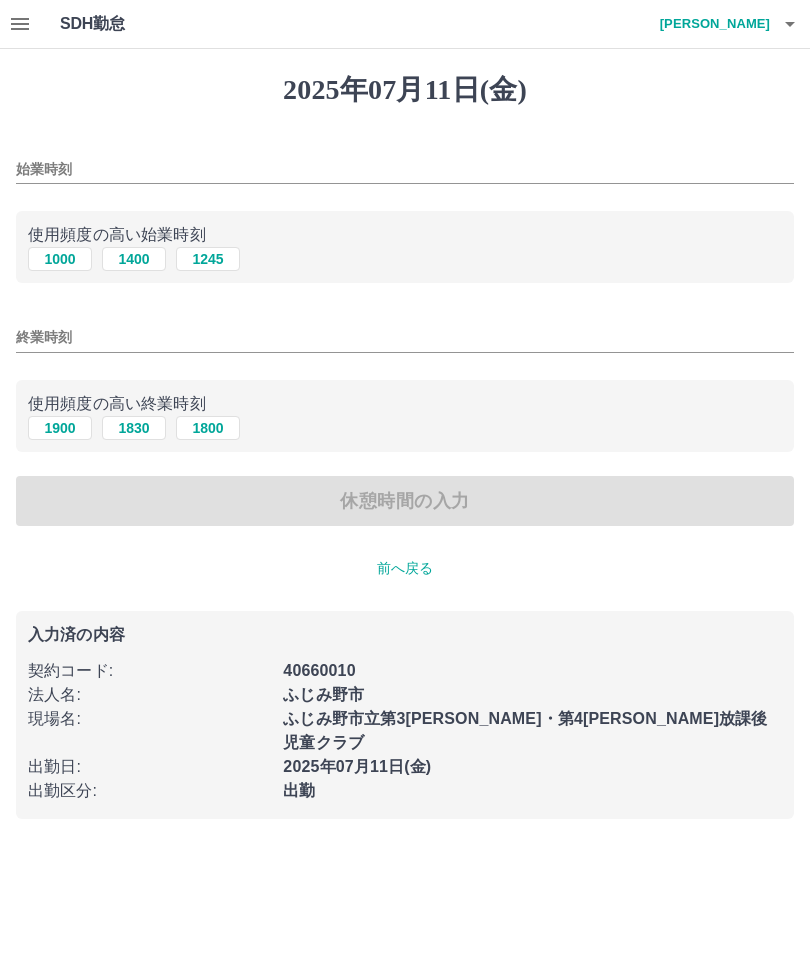 click on "1000" at bounding box center [60, 259] 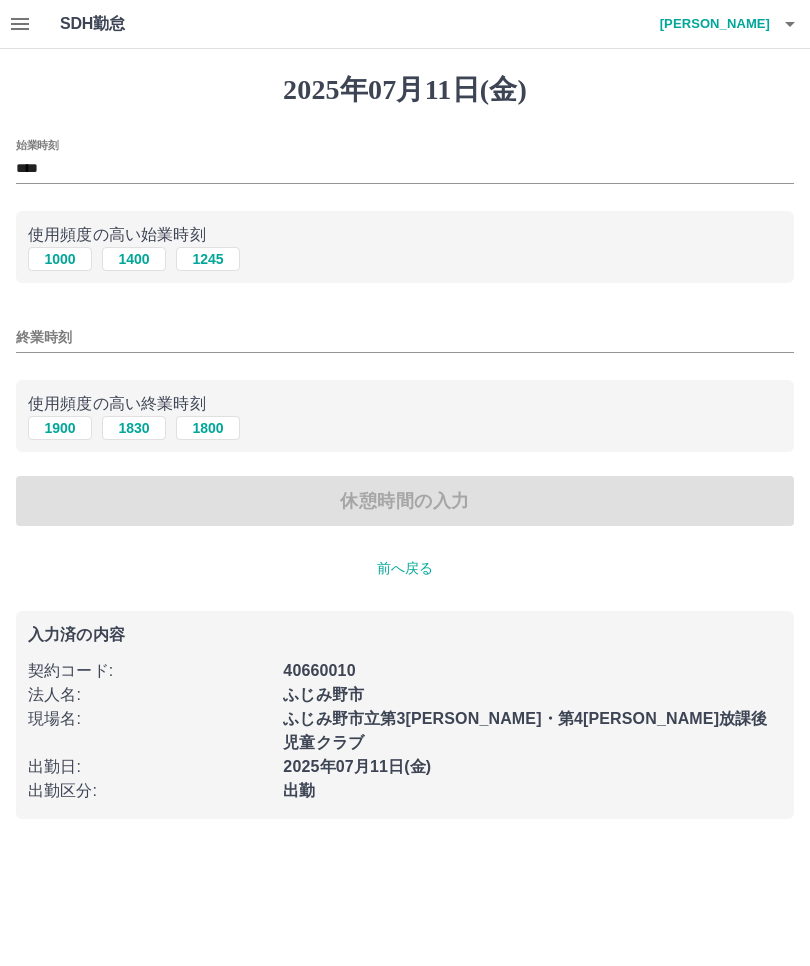 click on "終業時刻" at bounding box center (405, 337) 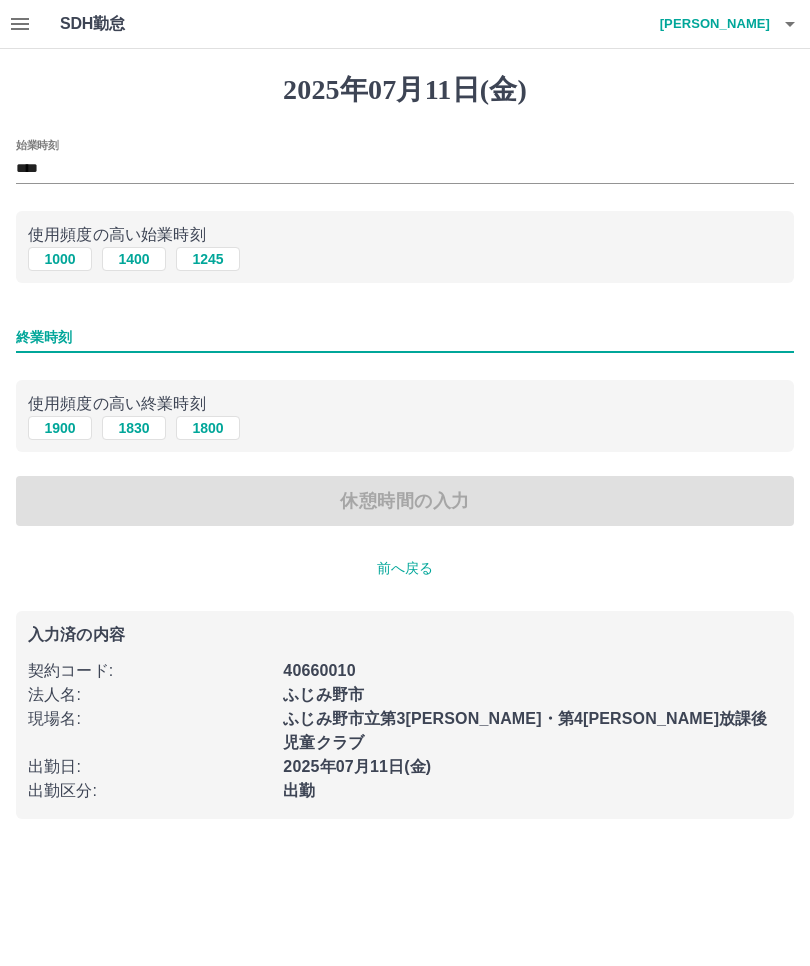 click on "1900" at bounding box center [60, 428] 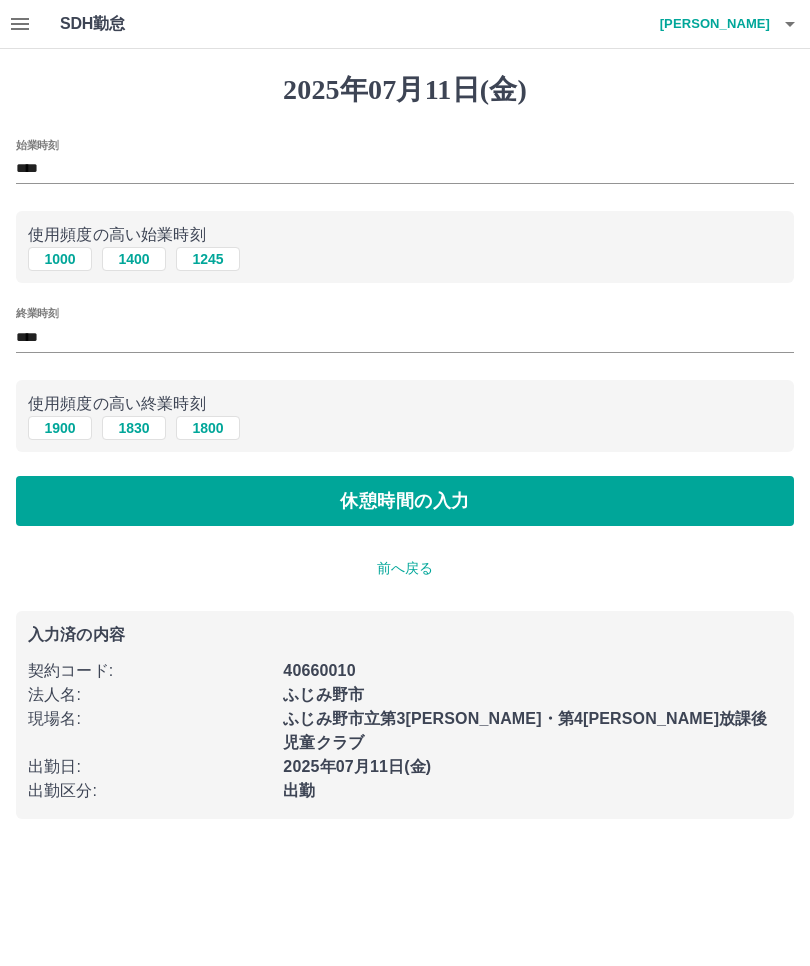 click on "休憩時間の入力" at bounding box center [405, 501] 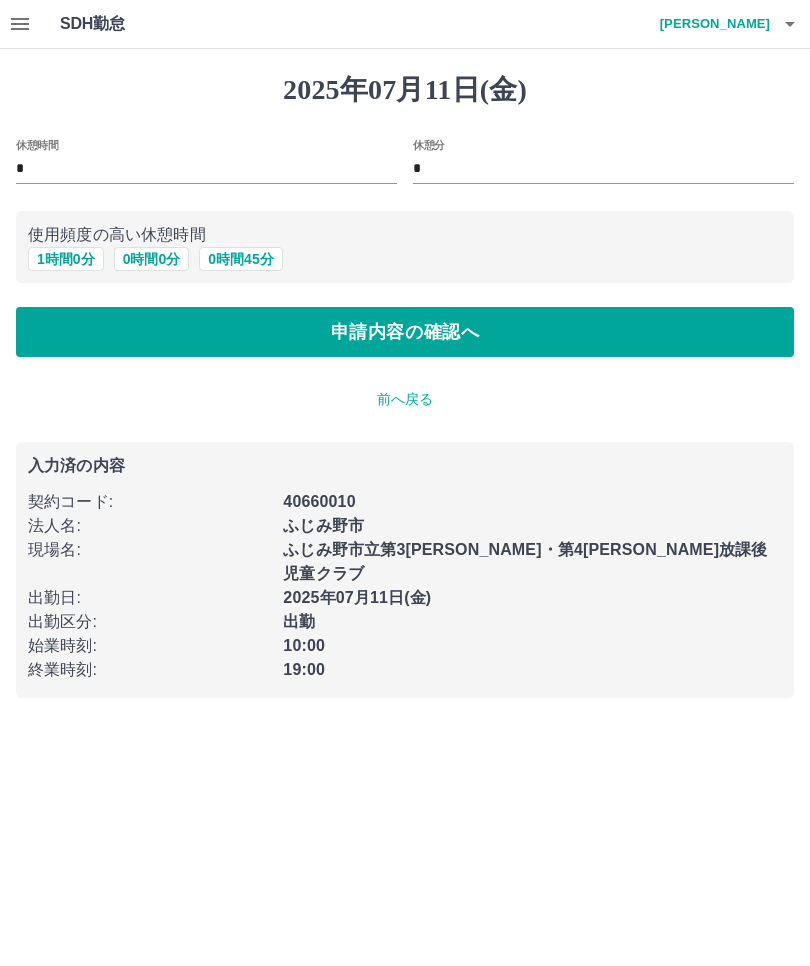click on "1 時間 0 分" at bounding box center [66, 259] 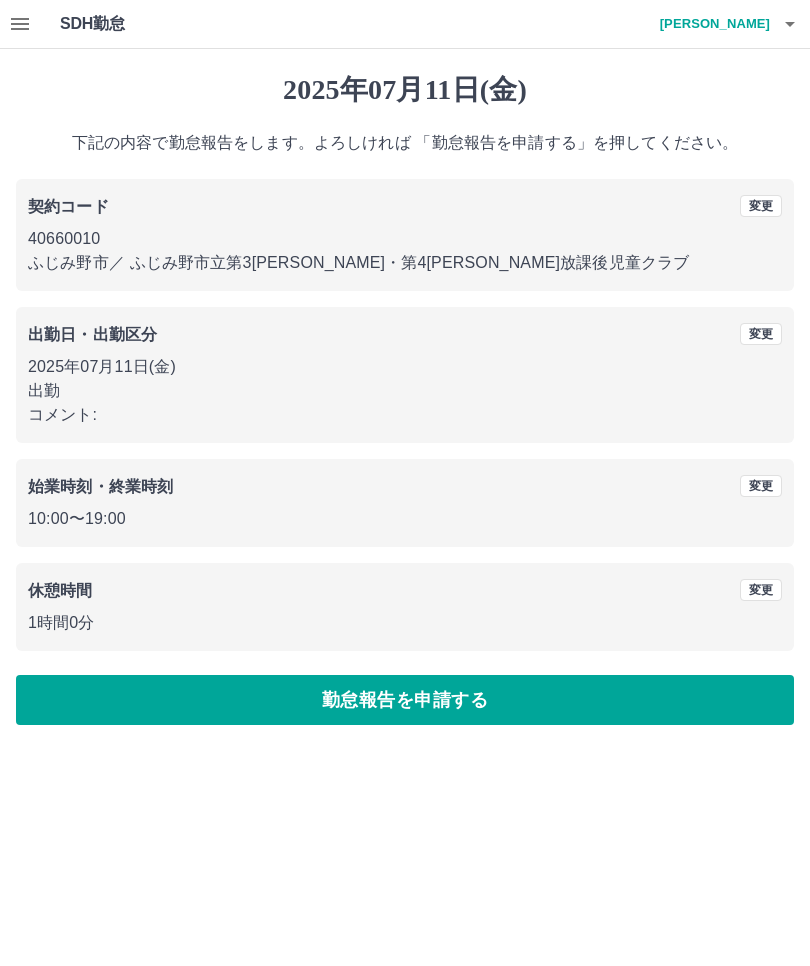 click on "勤怠報告を申請する" at bounding box center [405, 700] 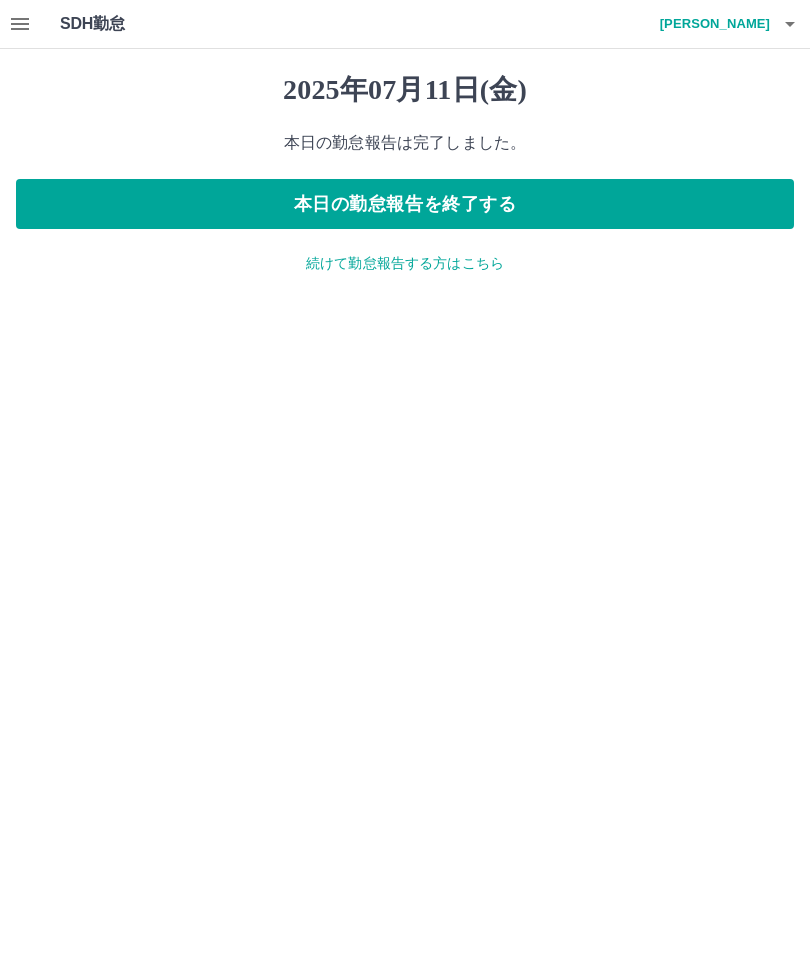 click on "本日の勤怠報告を終了する" at bounding box center (405, 204) 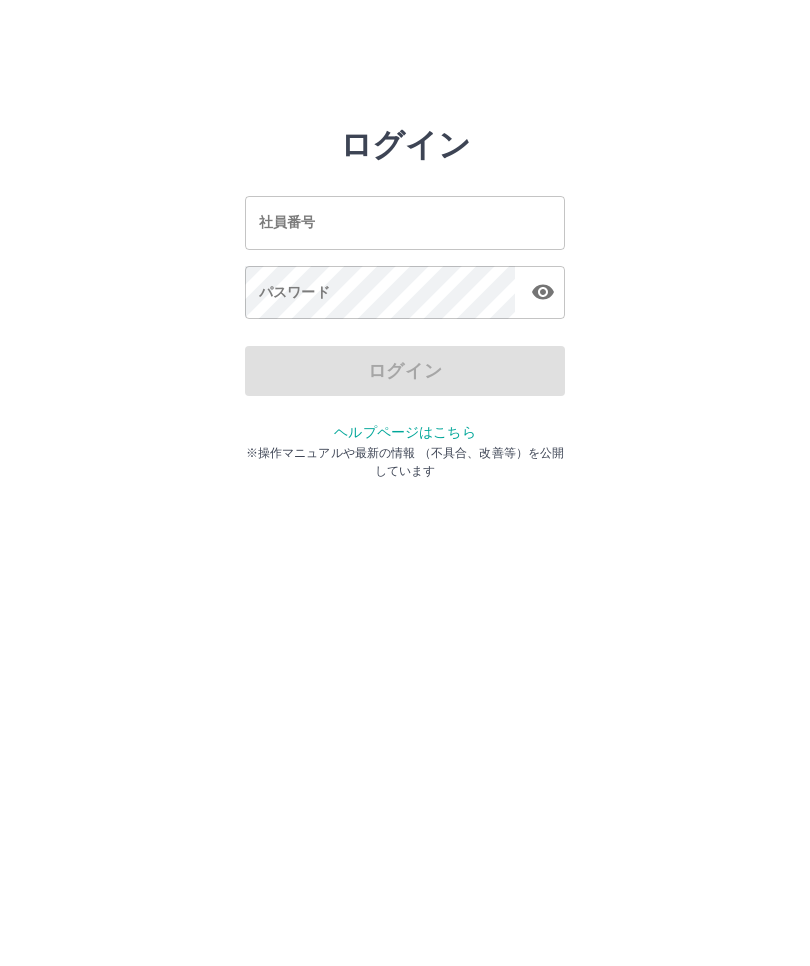 scroll, scrollTop: 0, scrollLeft: 0, axis: both 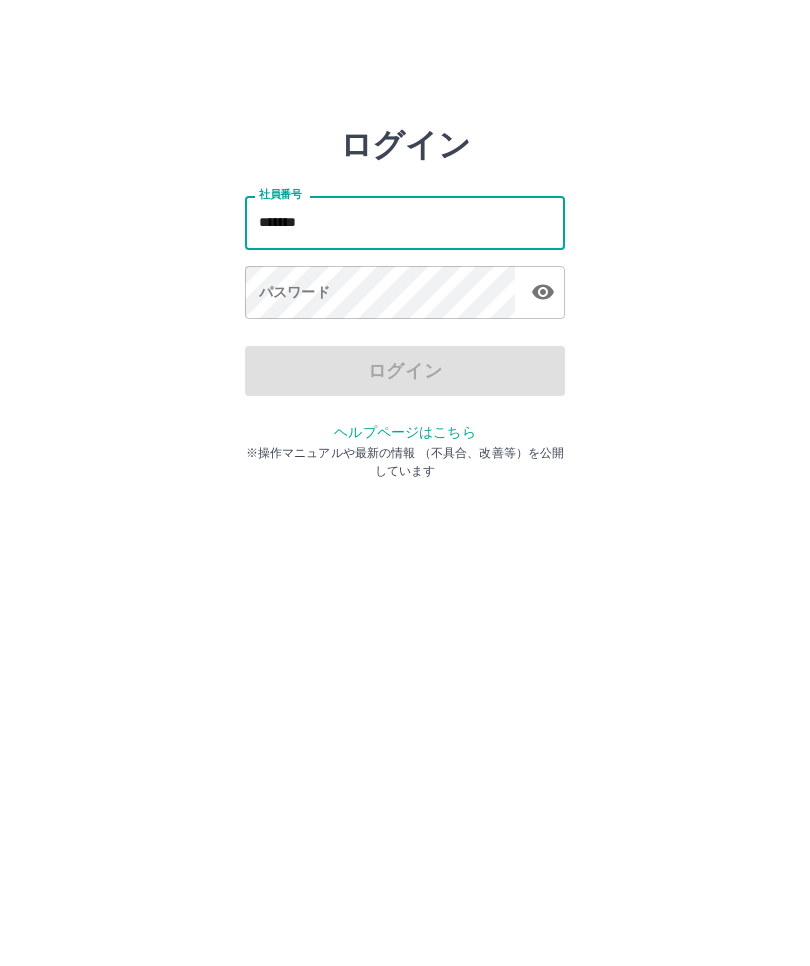 type on "*******" 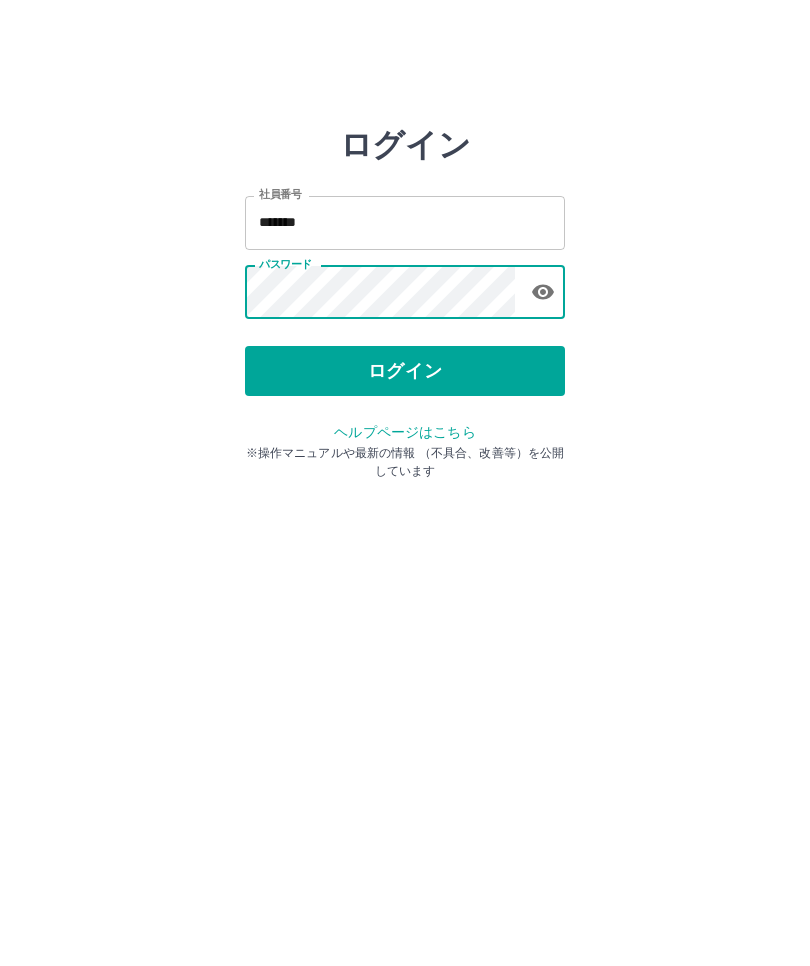 click on "ログイン" at bounding box center [405, 371] 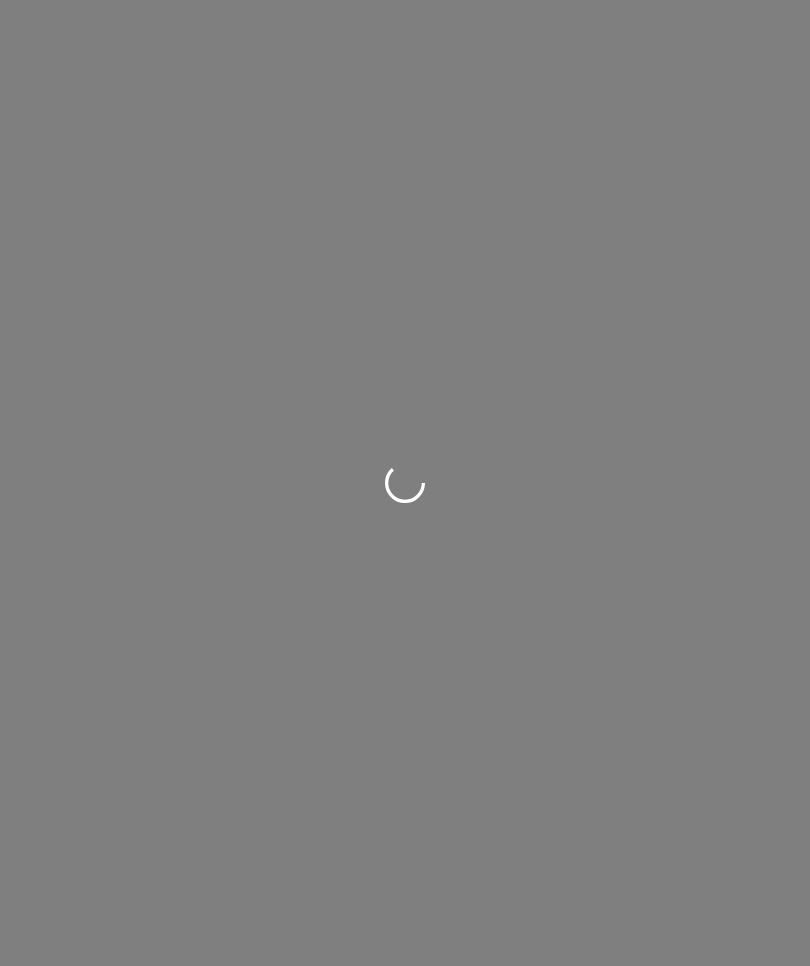 scroll, scrollTop: 0, scrollLeft: 0, axis: both 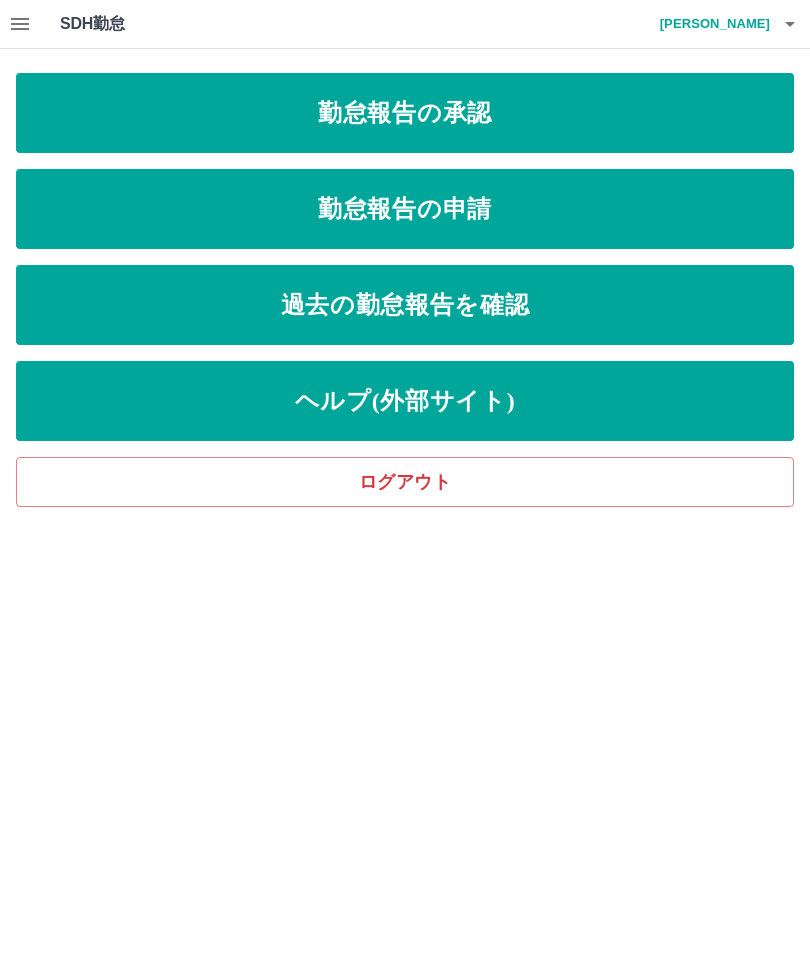 click on "勤怠報告の承認" at bounding box center [405, 113] 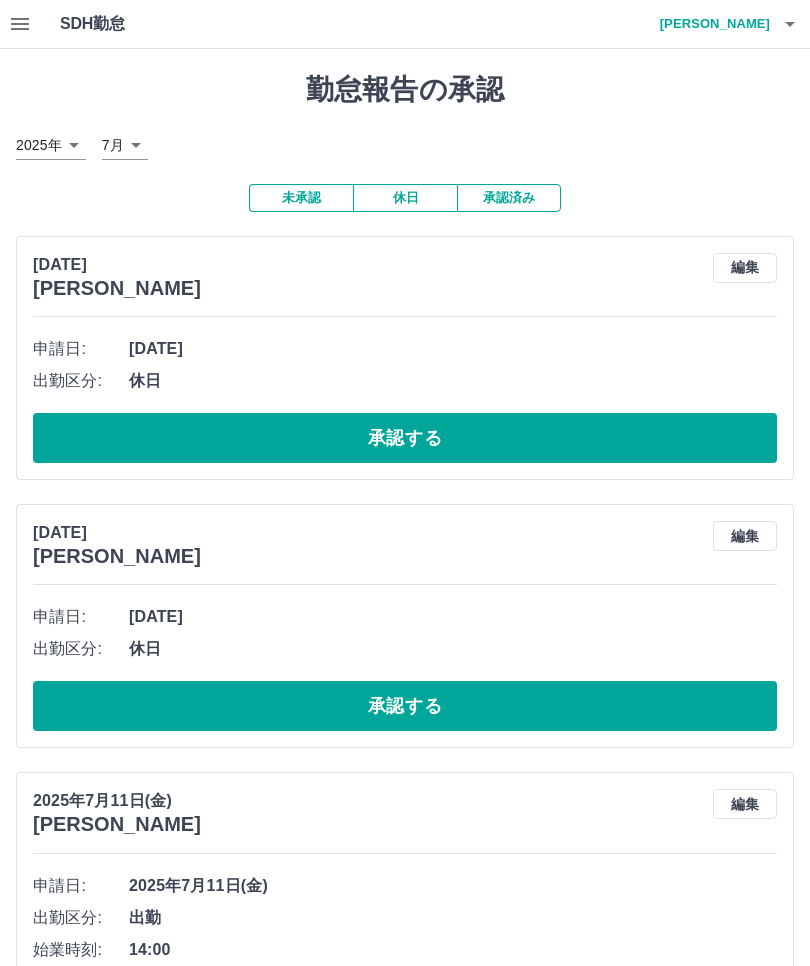 click on "承認する" at bounding box center (405, 438) 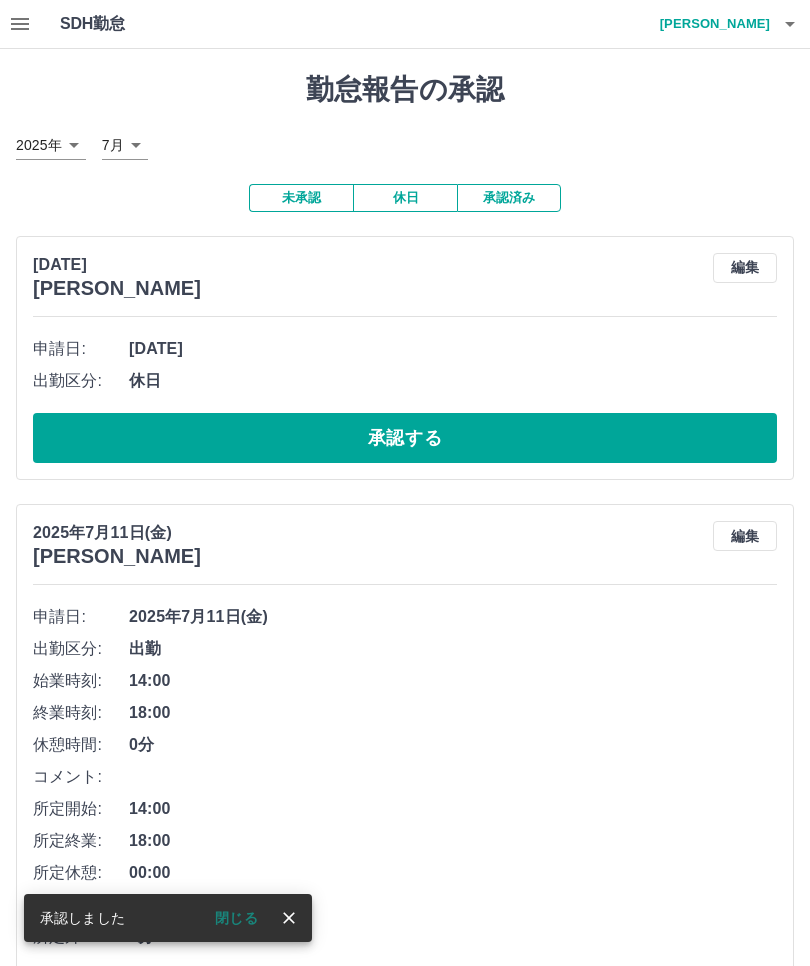 click on "承認する" at bounding box center [405, 438] 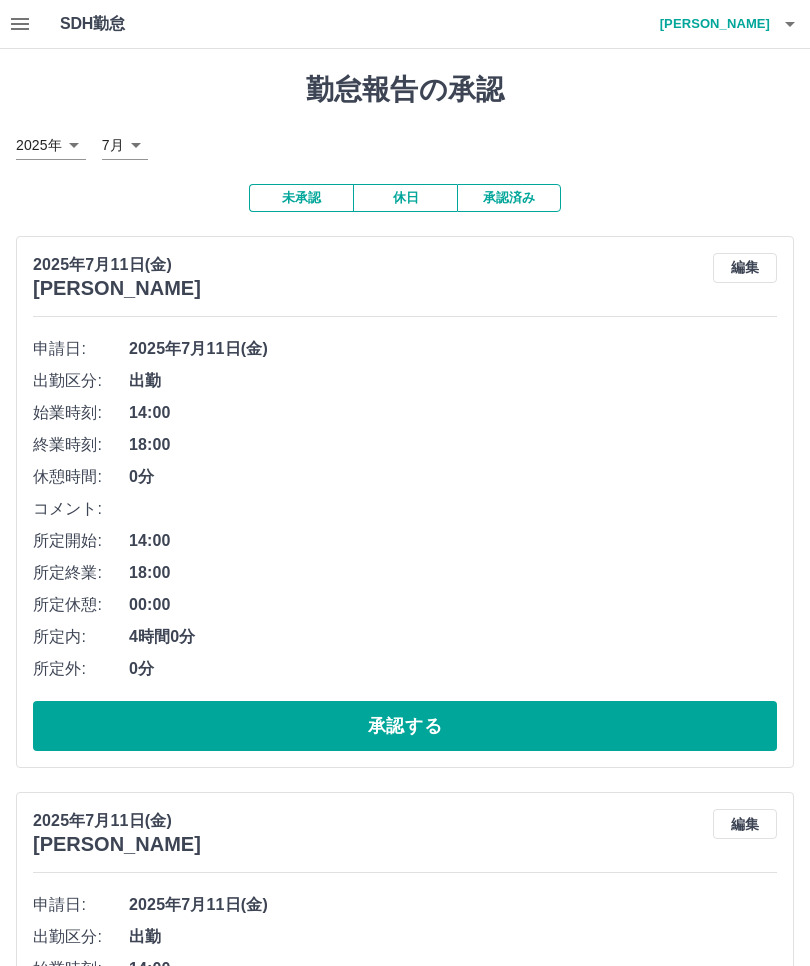 click on "承認する" at bounding box center [405, 726] 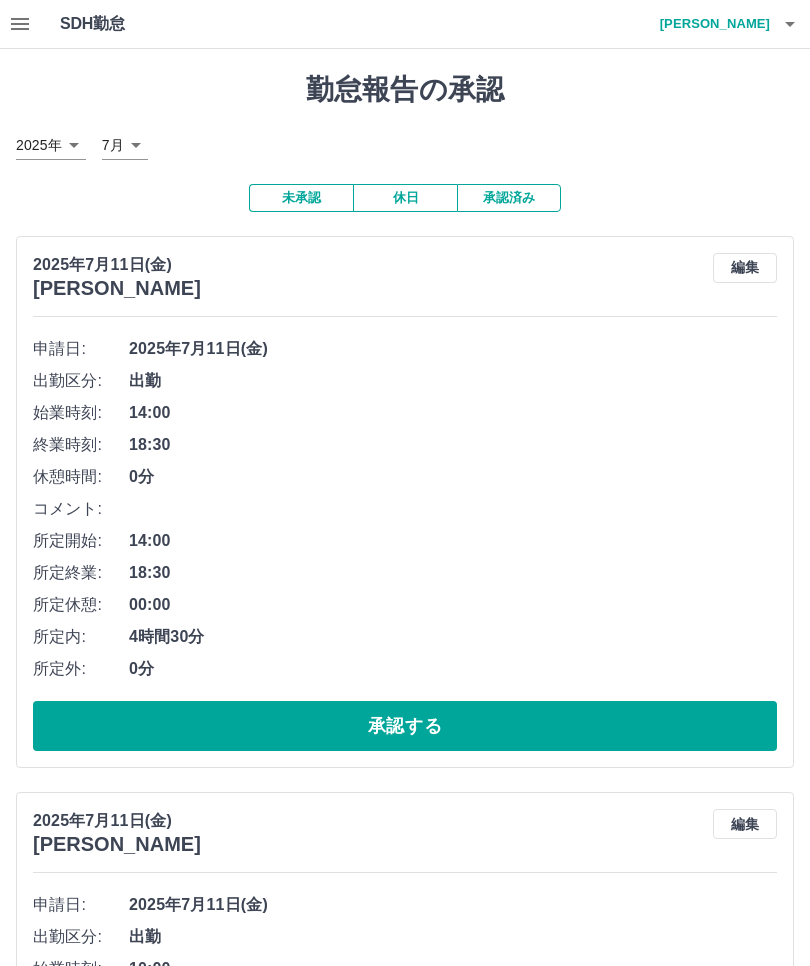 click on "承認する" at bounding box center (405, 726) 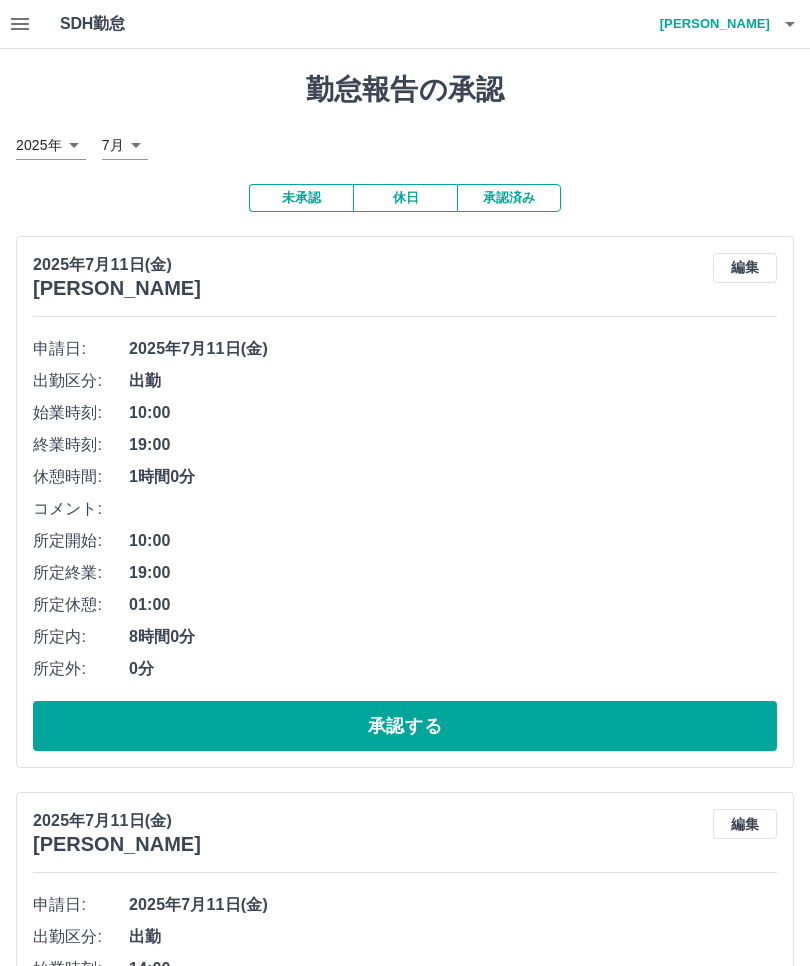 click on "承認する" at bounding box center (405, 726) 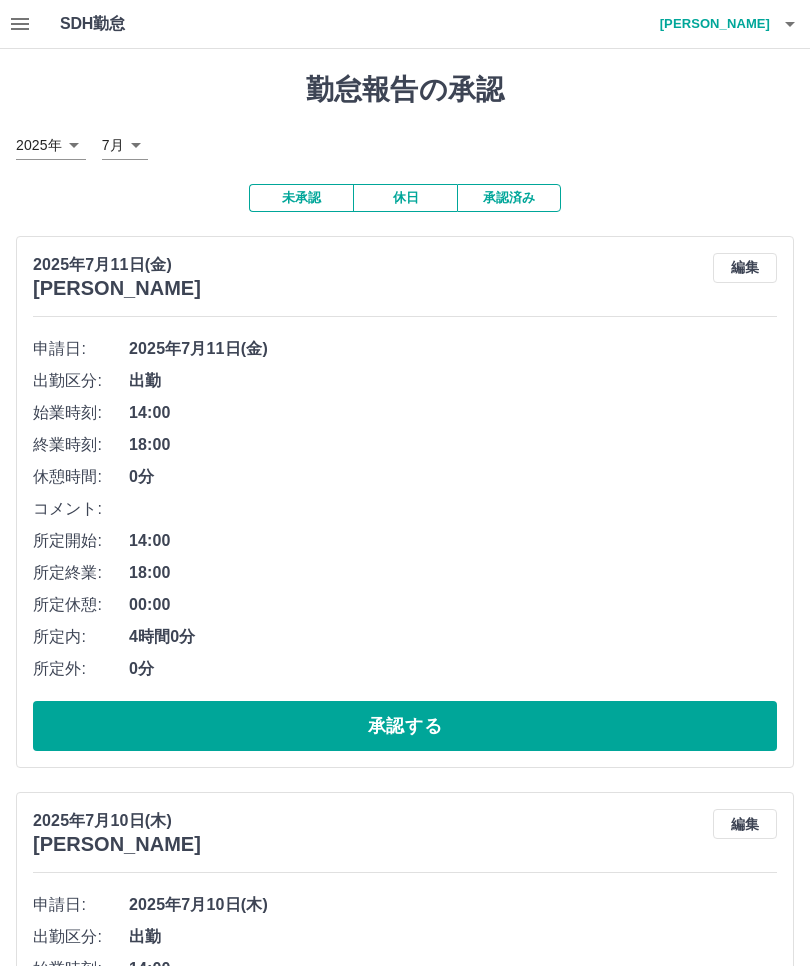 click on "承認する" at bounding box center (405, 726) 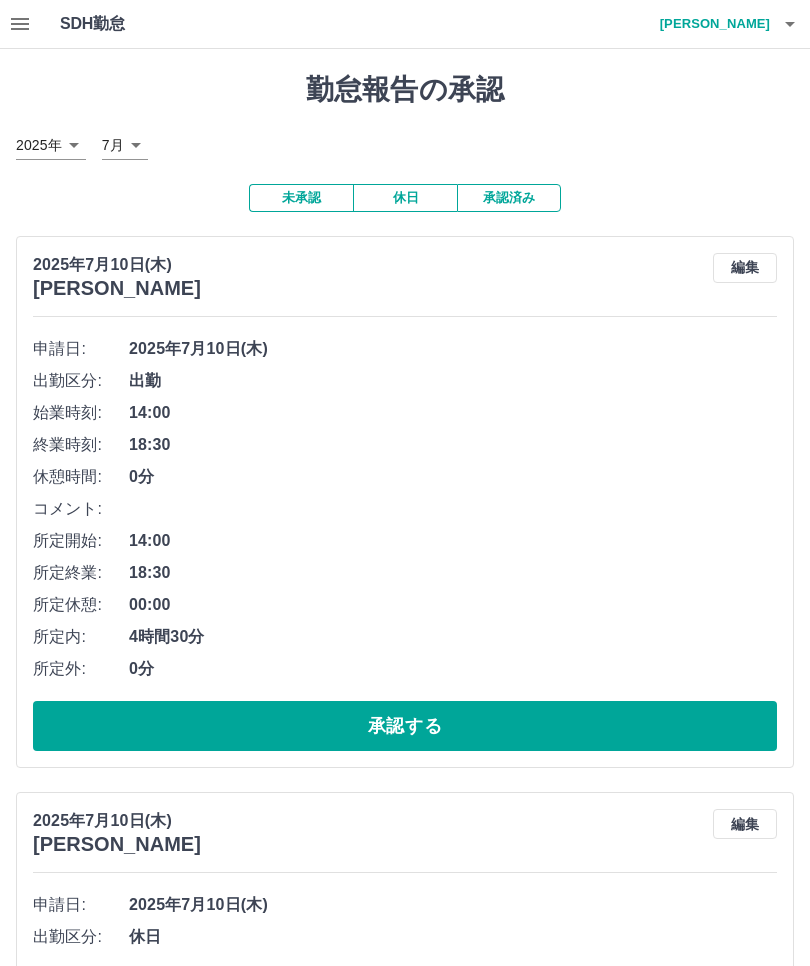 click on "承認する" at bounding box center [405, 726] 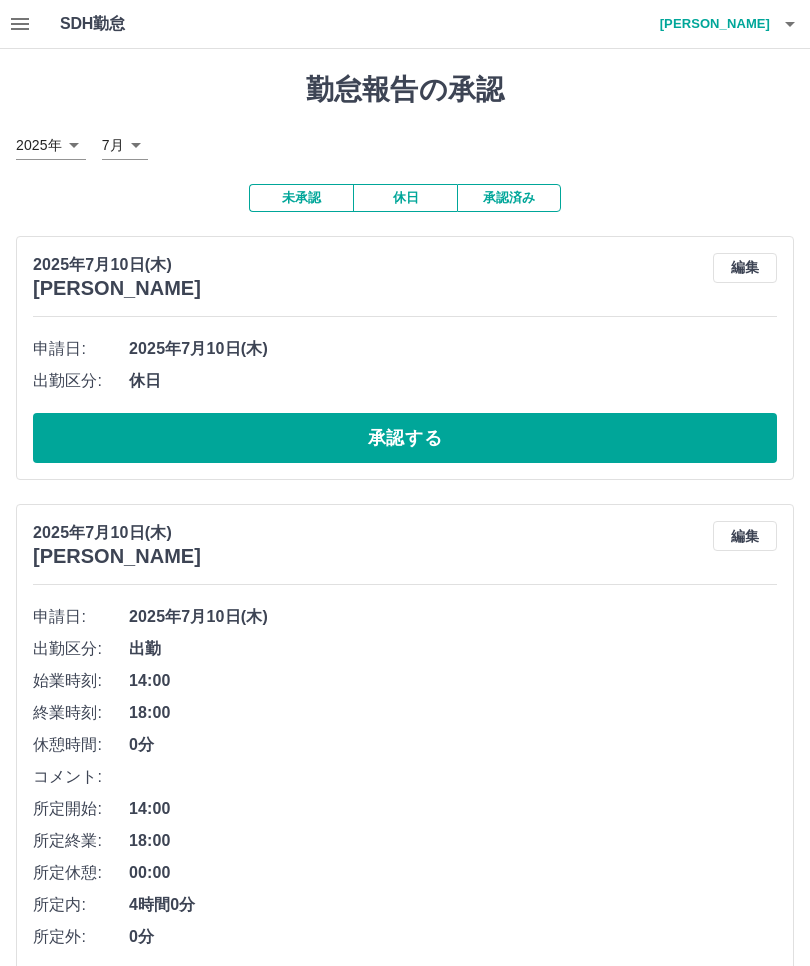 click on "承認する" at bounding box center (405, 438) 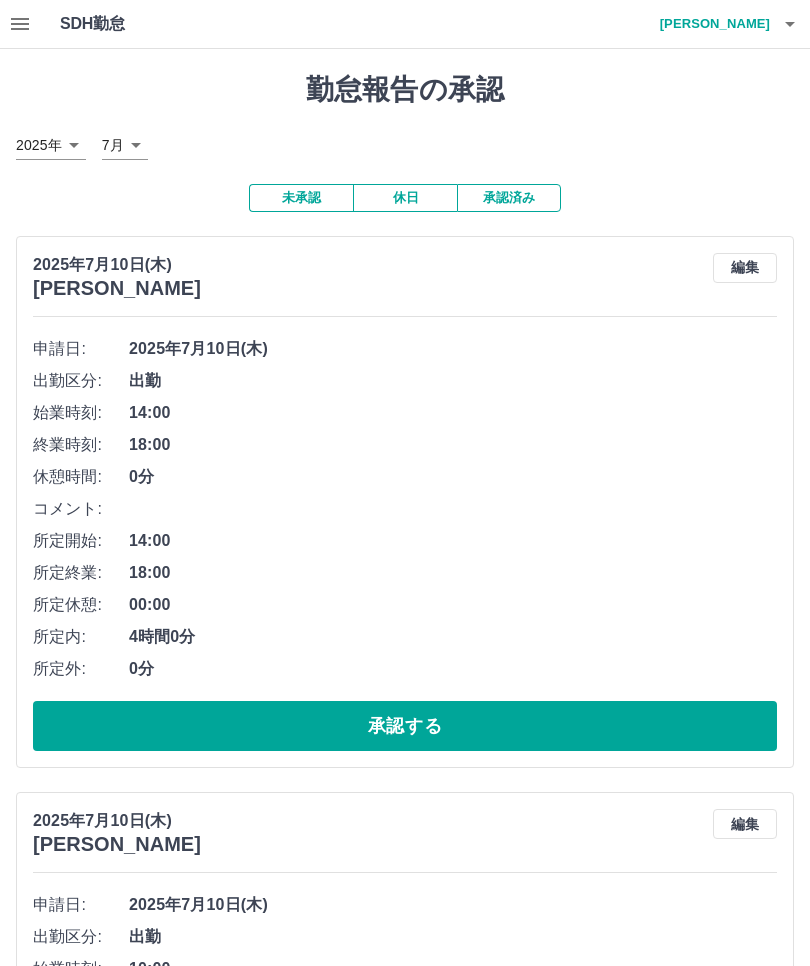 click on "承認する" at bounding box center [405, 726] 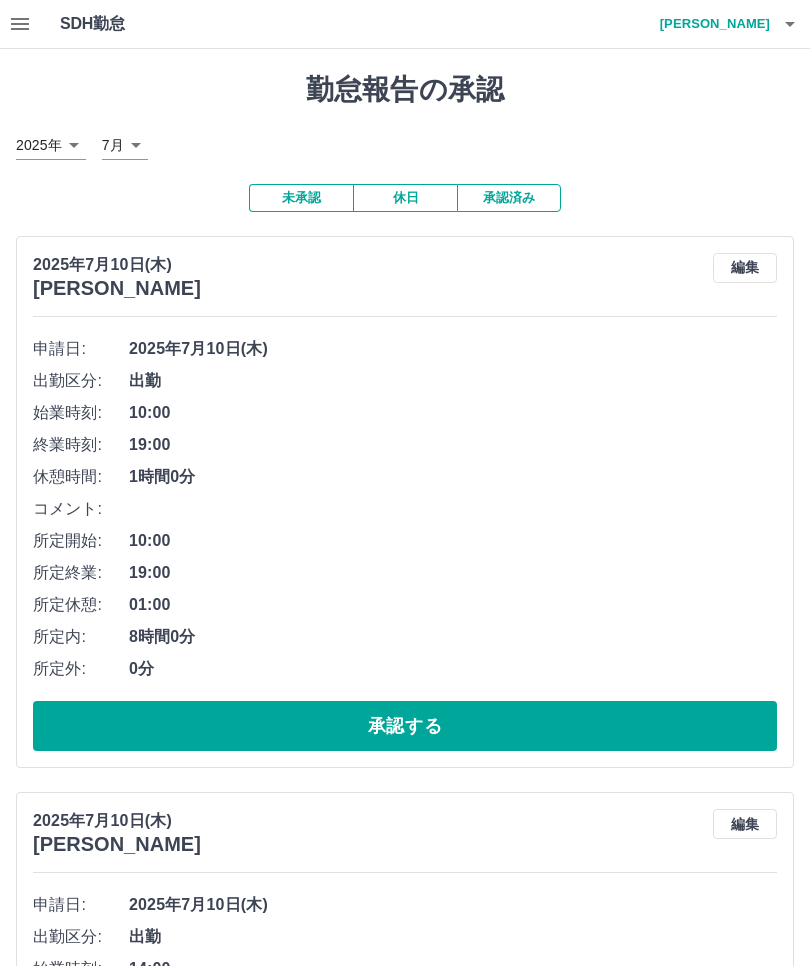 click on "承認する" at bounding box center [405, 726] 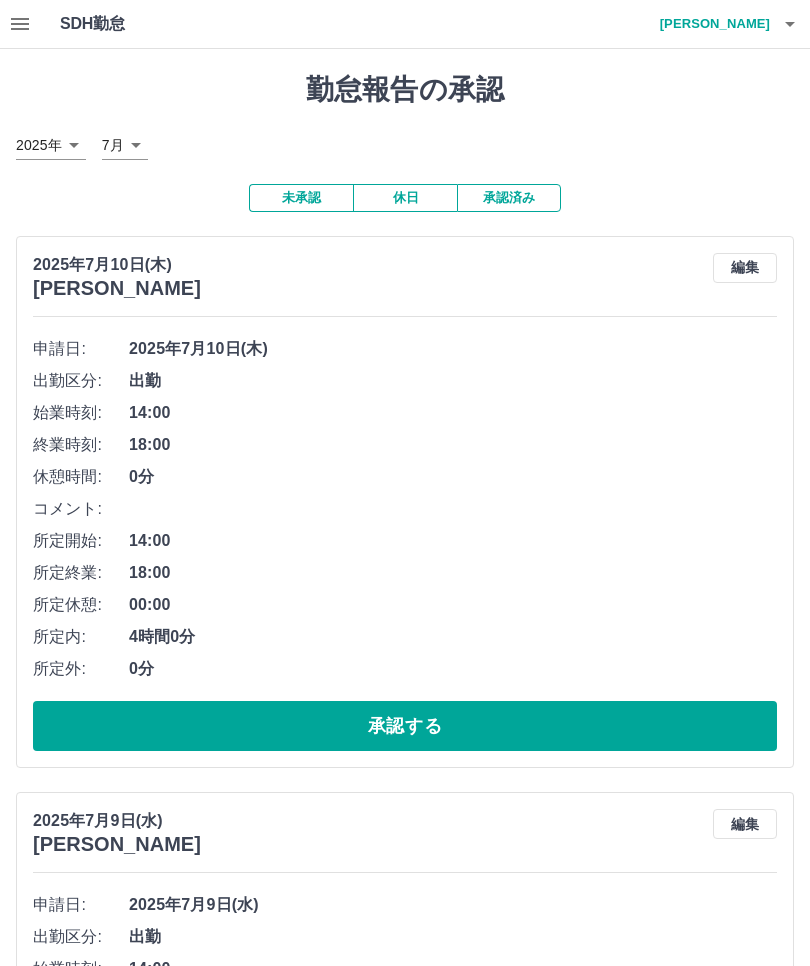 click on "承認する" at bounding box center (405, 726) 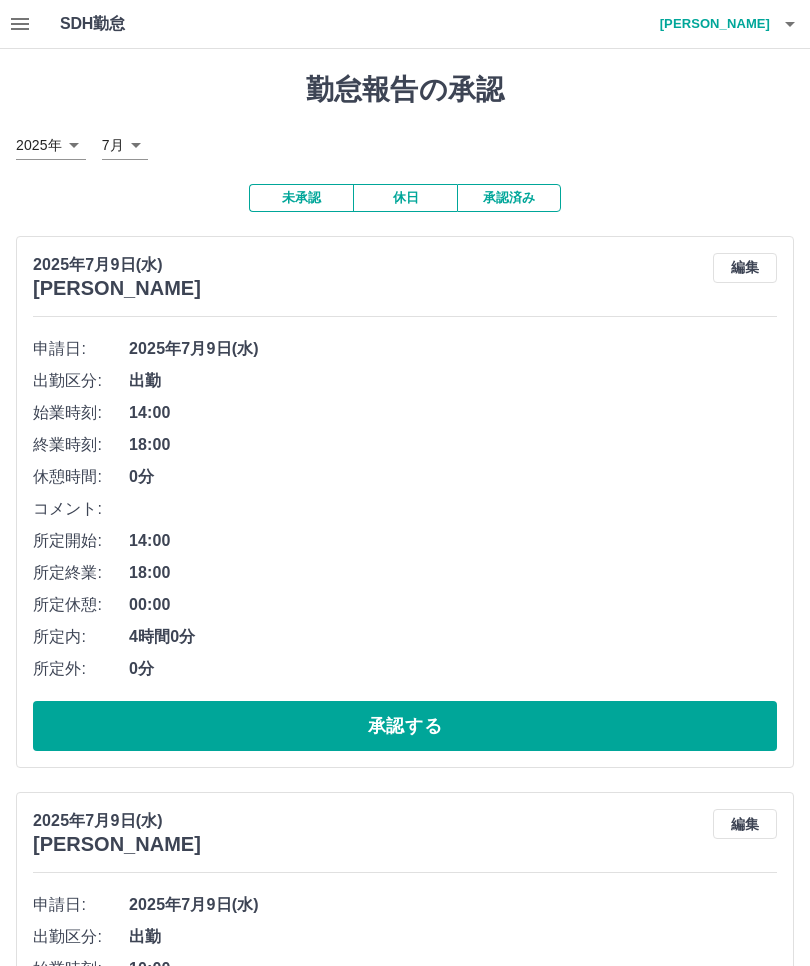 click on "承認する" at bounding box center (405, 726) 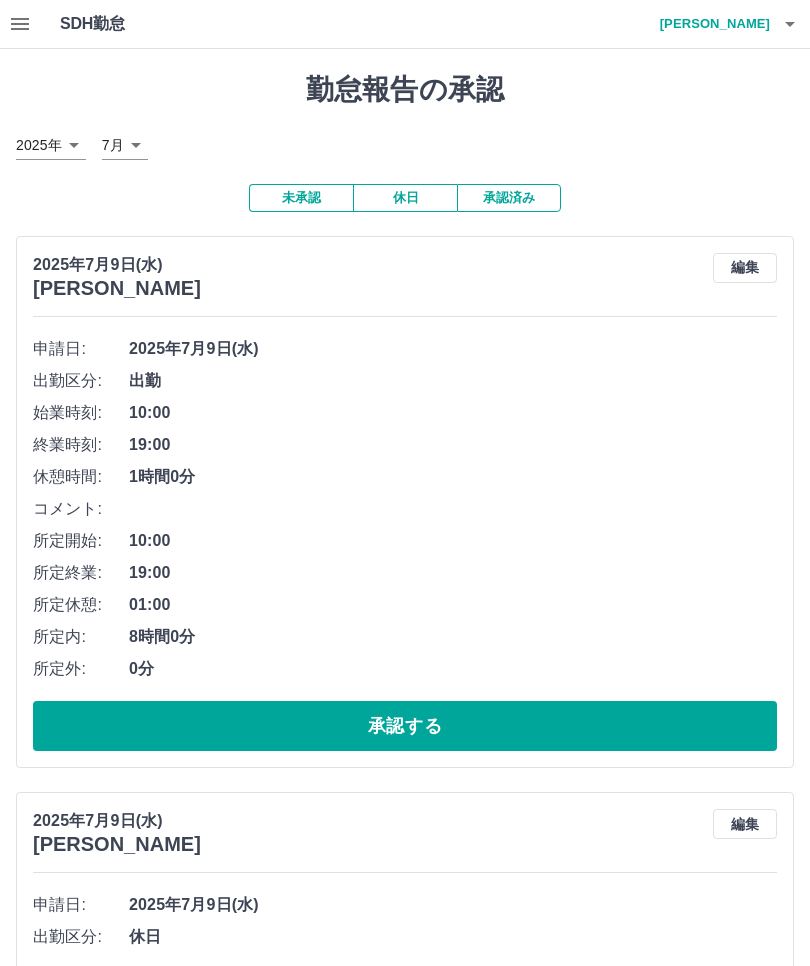 click on "承認する" at bounding box center (405, 726) 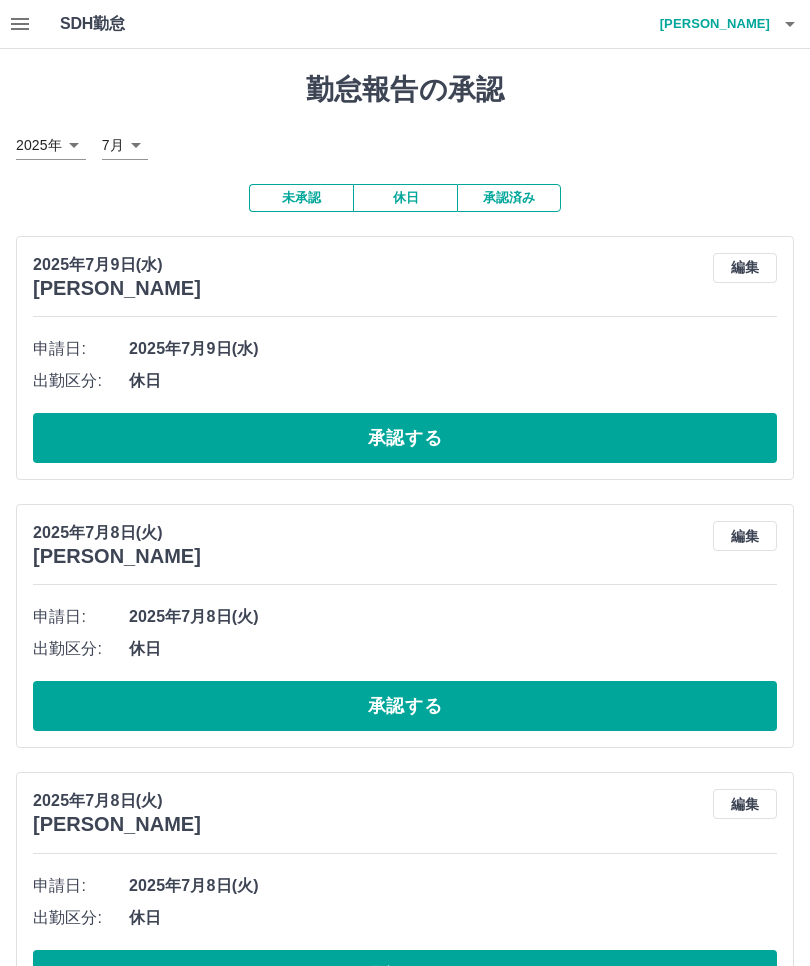 click on "承認する" at bounding box center [405, 438] 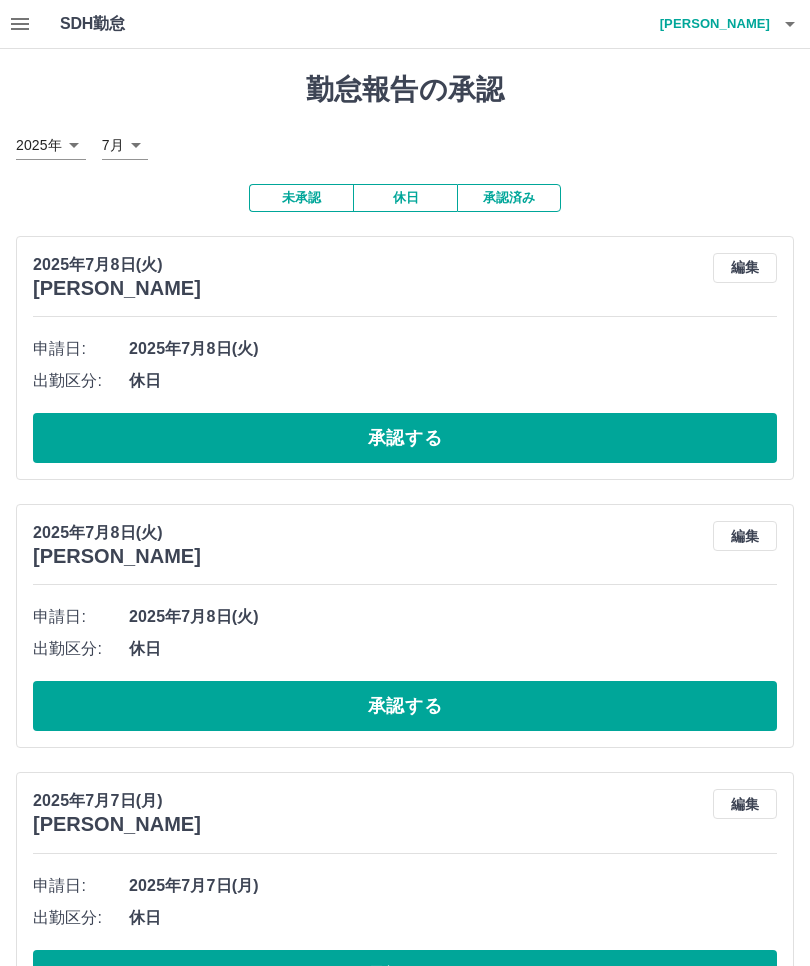 click on "承認する" at bounding box center (405, 438) 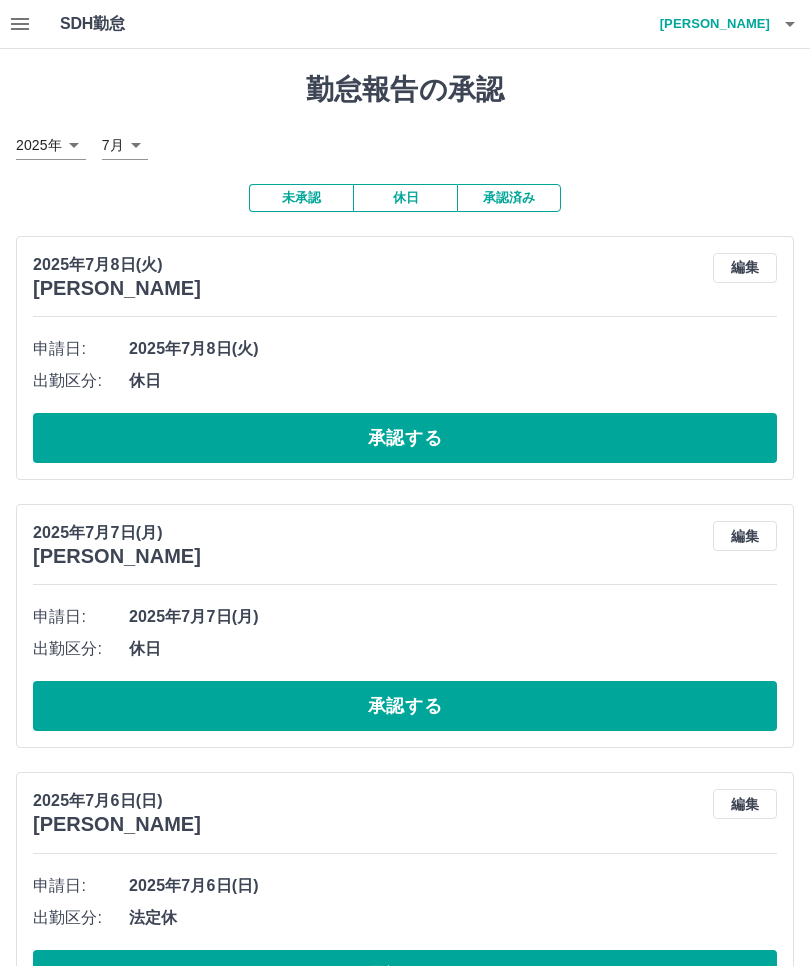 click on "承認する" at bounding box center (405, 438) 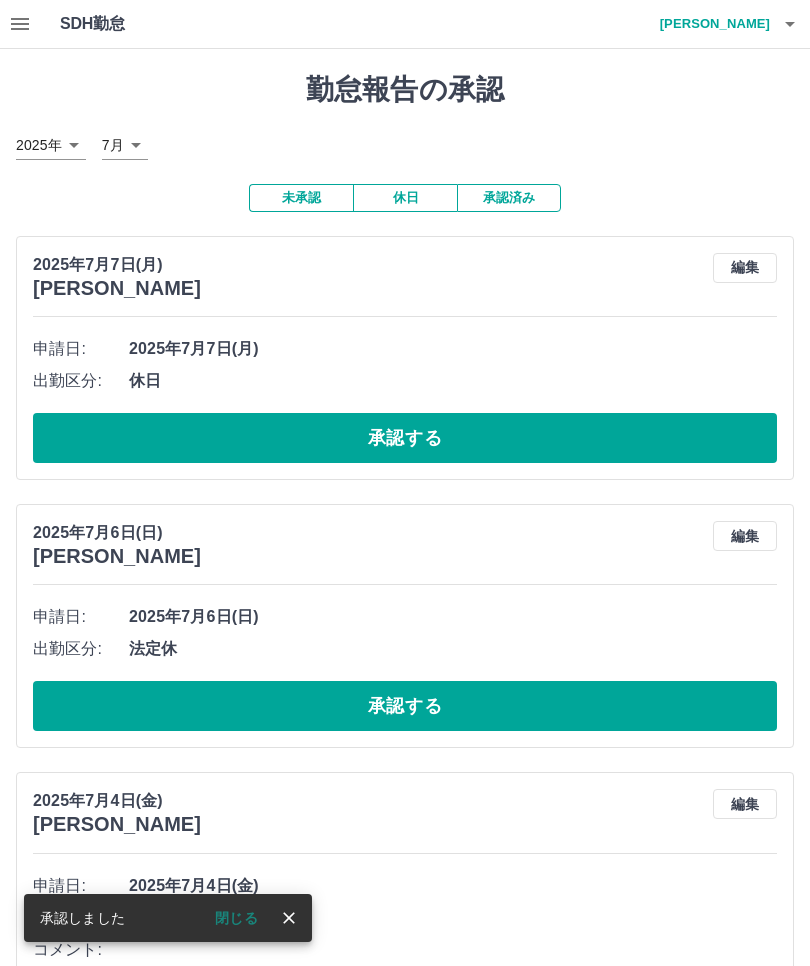 click on "承認する" at bounding box center (405, 438) 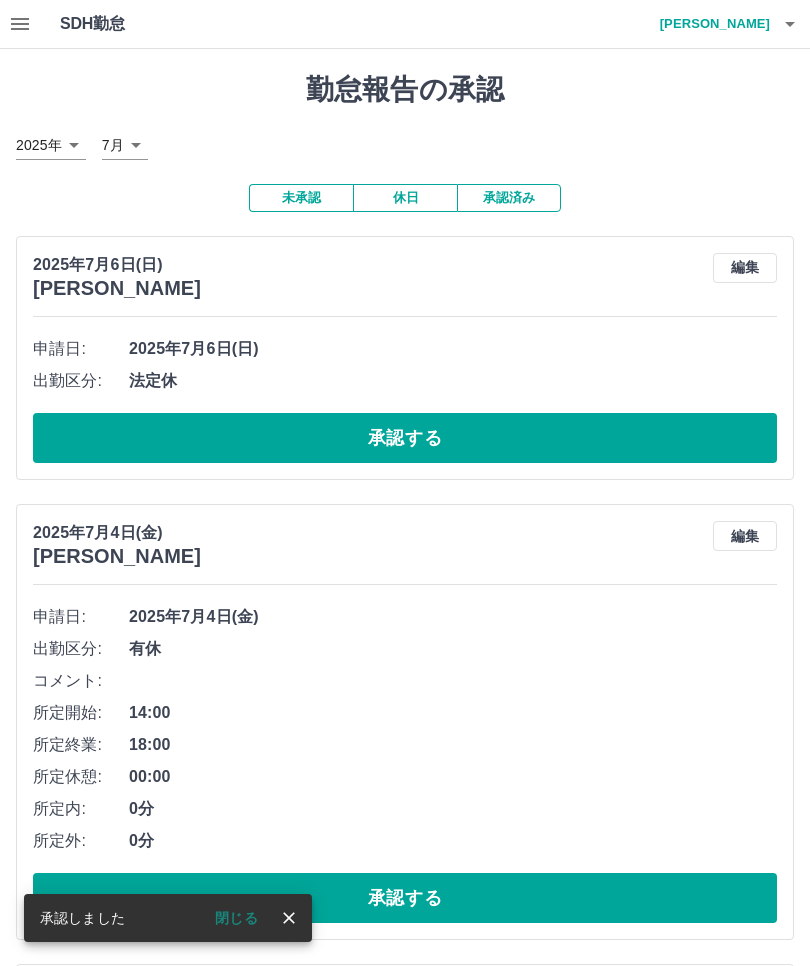 click on "承認する" at bounding box center (405, 438) 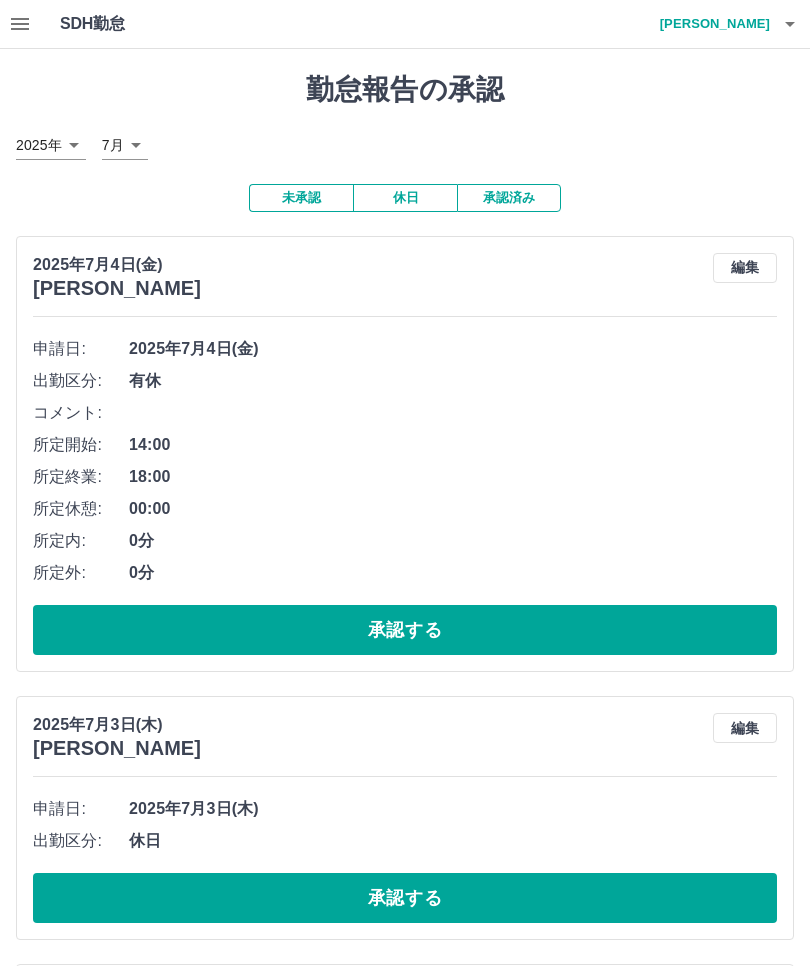 click on "承認する" at bounding box center [405, 630] 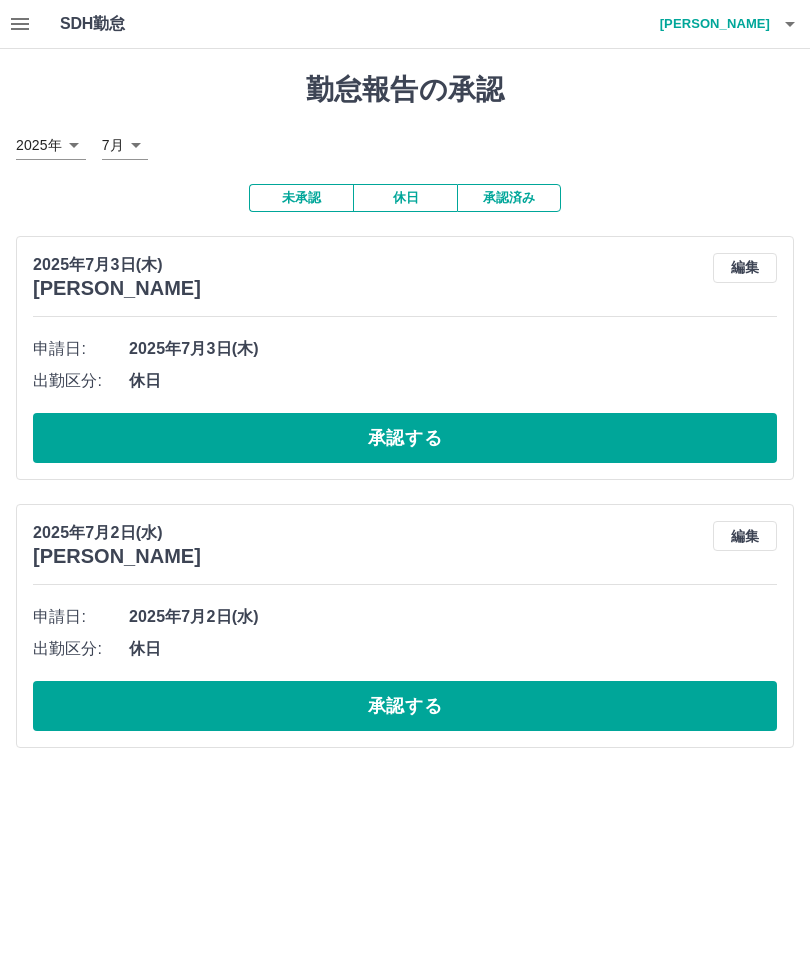 click on "承認する" at bounding box center (405, 438) 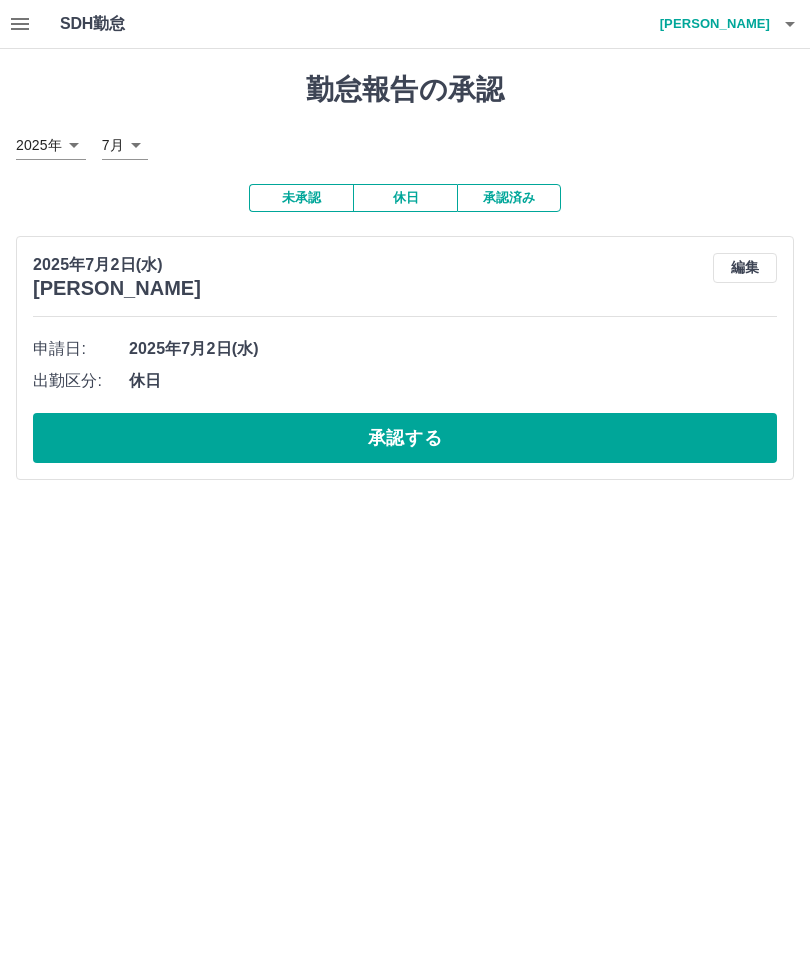 click on "編集" at bounding box center [745, 268] 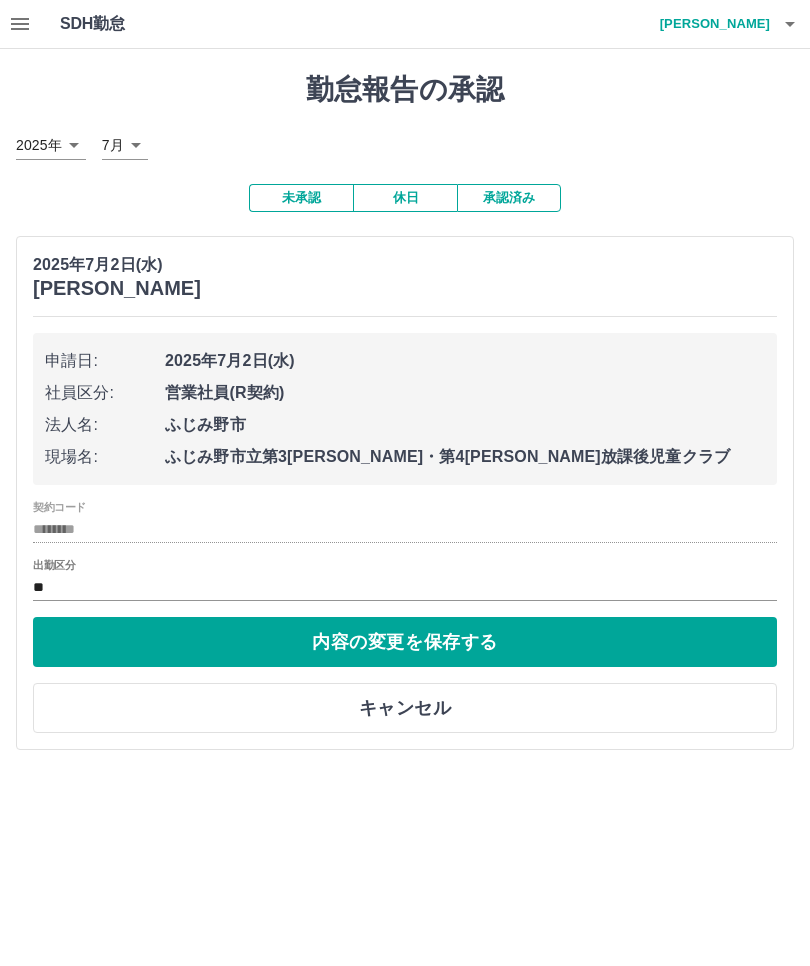 click on "出勤区分 **" at bounding box center (405, 580) 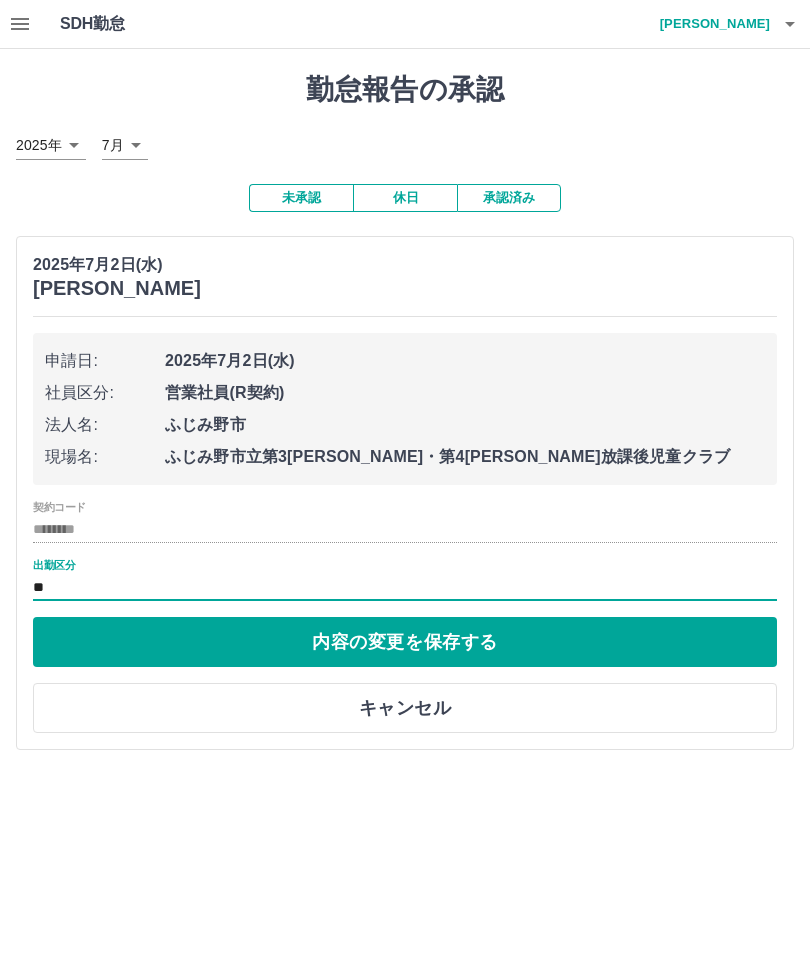 click on "SDH勤怠 熊谷　興史 勤怠報告の承認 2025年 **** 7月 * 未承認 休日 承認済み 2025年7月2日(水) 熊谷　興史 申請日: 2025年7月2日(水) 社員区分: 営業社員(R契約) 法人名: ふじみ野市 現場名: ふじみ野市立第3上野台・第4上野台放課後児童クラブ 契約コード ******** 出勤区分 ** 内容の変更を保存する キャンセル SDH勤怠" at bounding box center (405, 387) 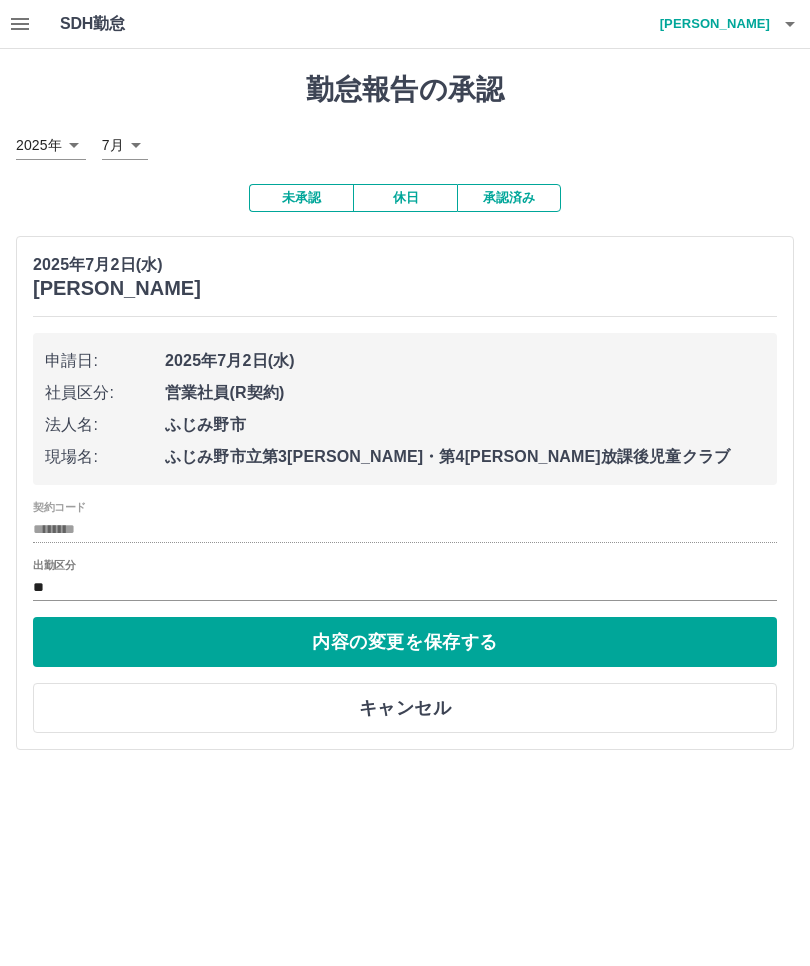 click on "出勤区分 **" at bounding box center [405, 580] 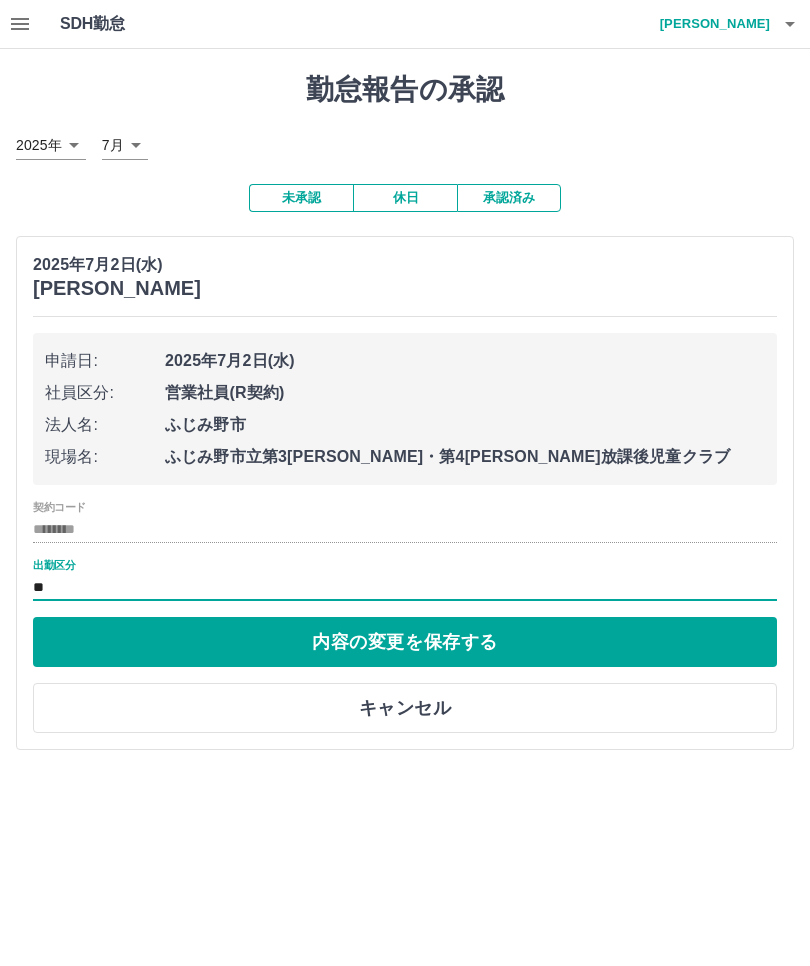 click on "**" at bounding box center [405, 587] 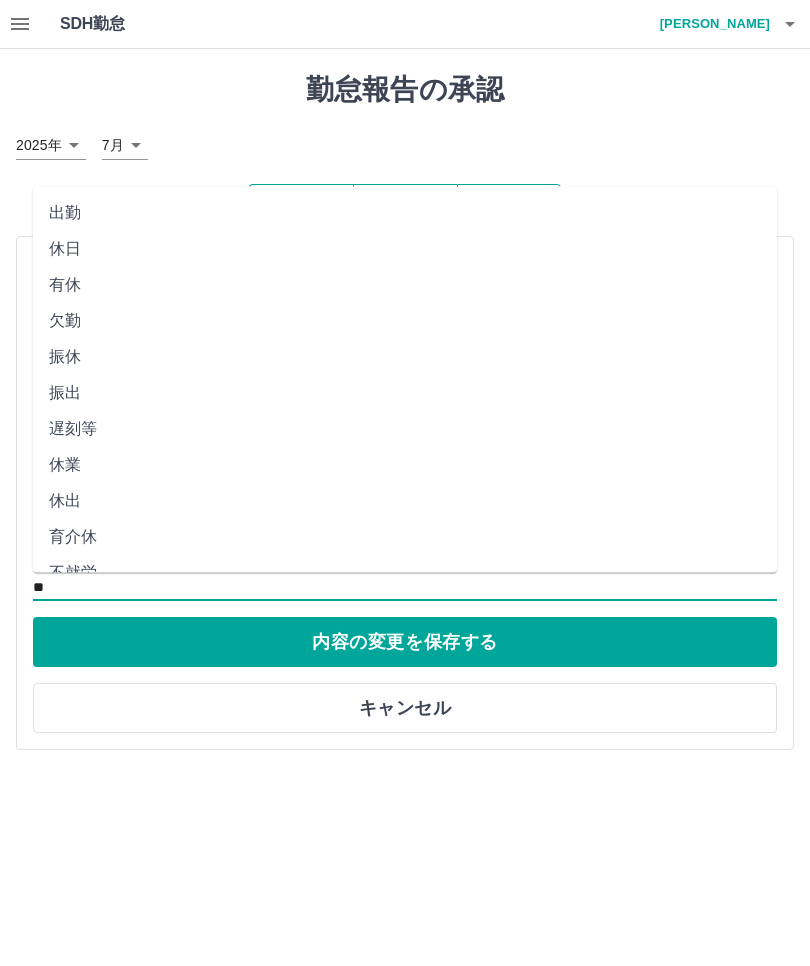 click on "出勤" at bounding box center [405, 212] 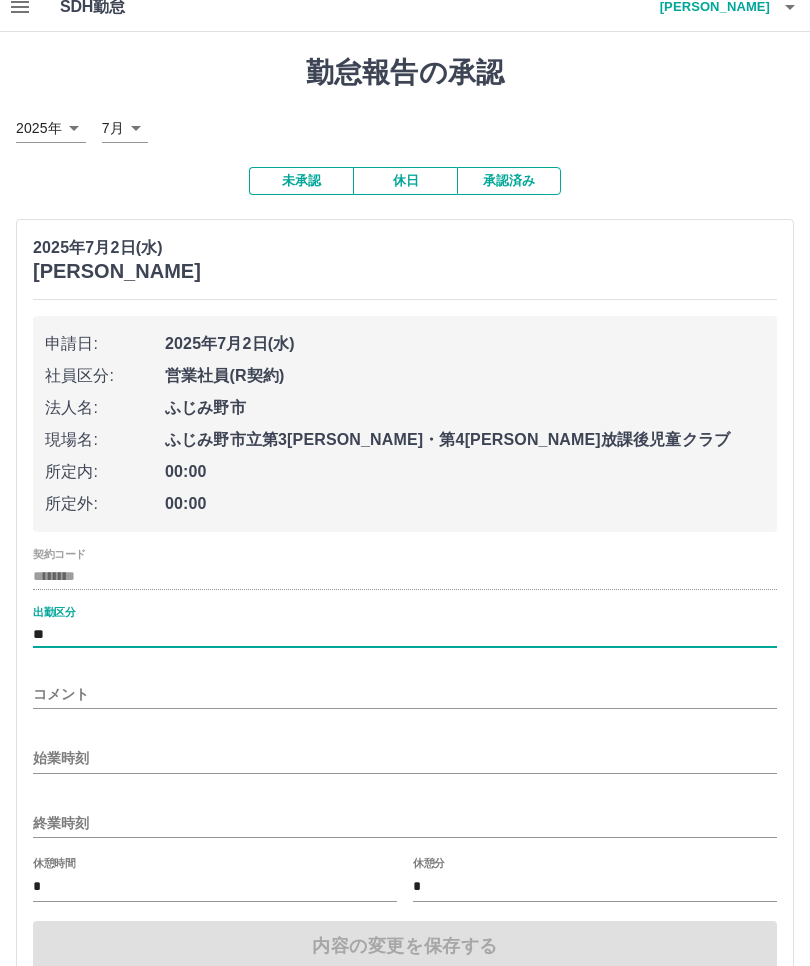 click on "始業時刻" at bounding box center (405, 758) 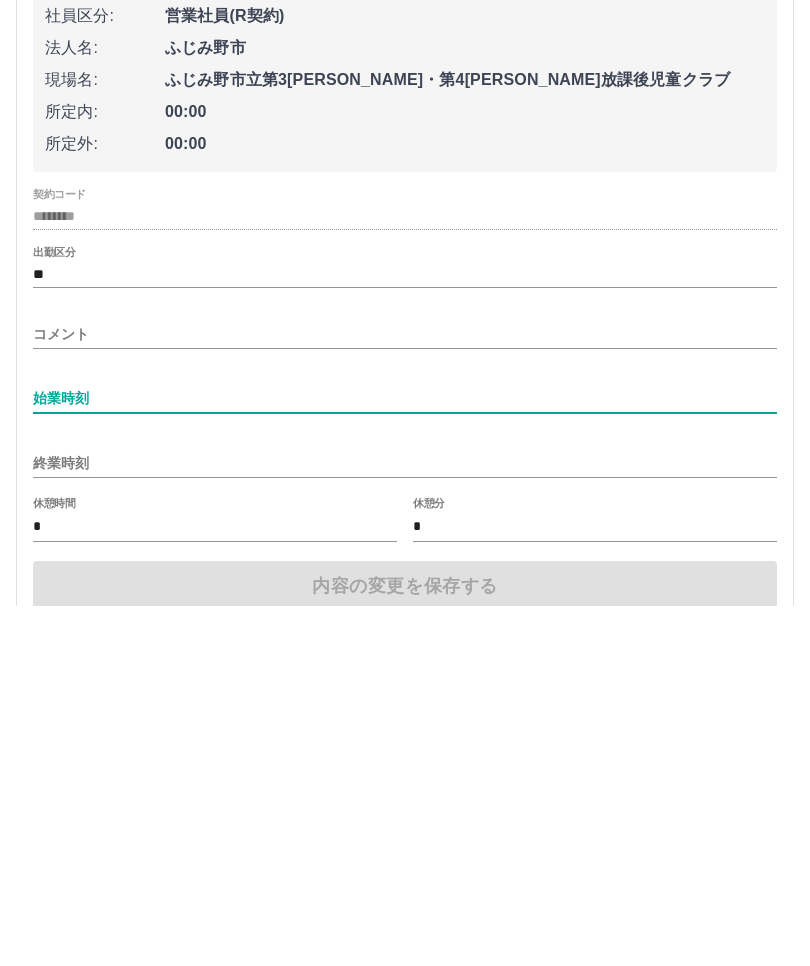 scroll, scrollTop: 126, scrollLeft: 0, axis: vertical 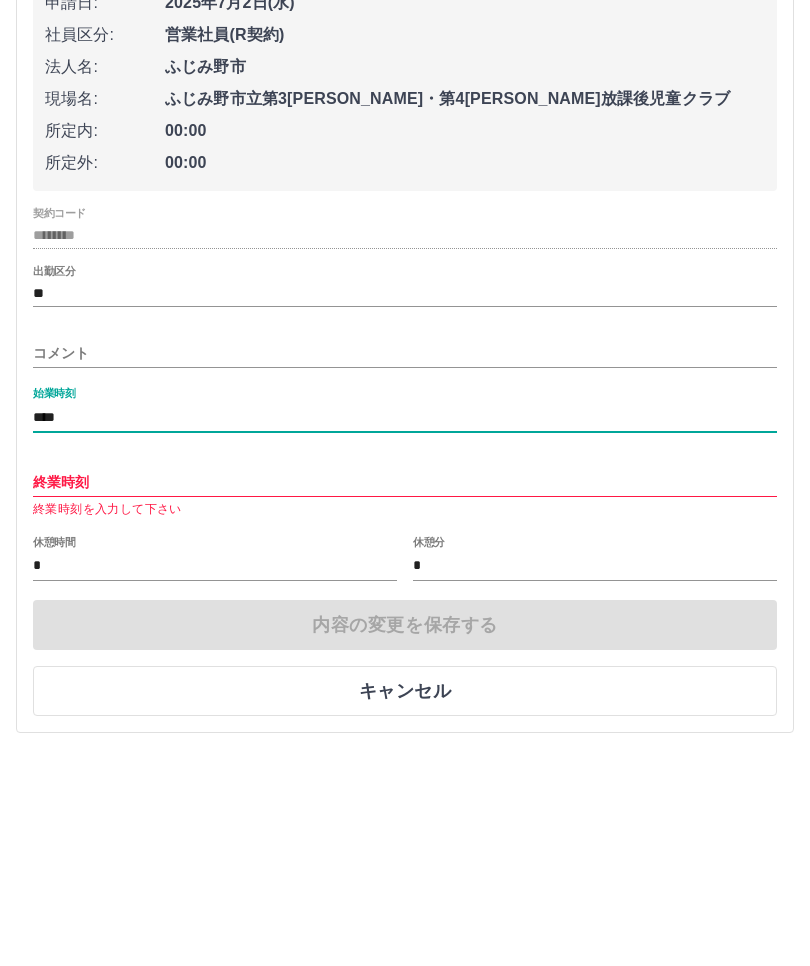 type on "****" 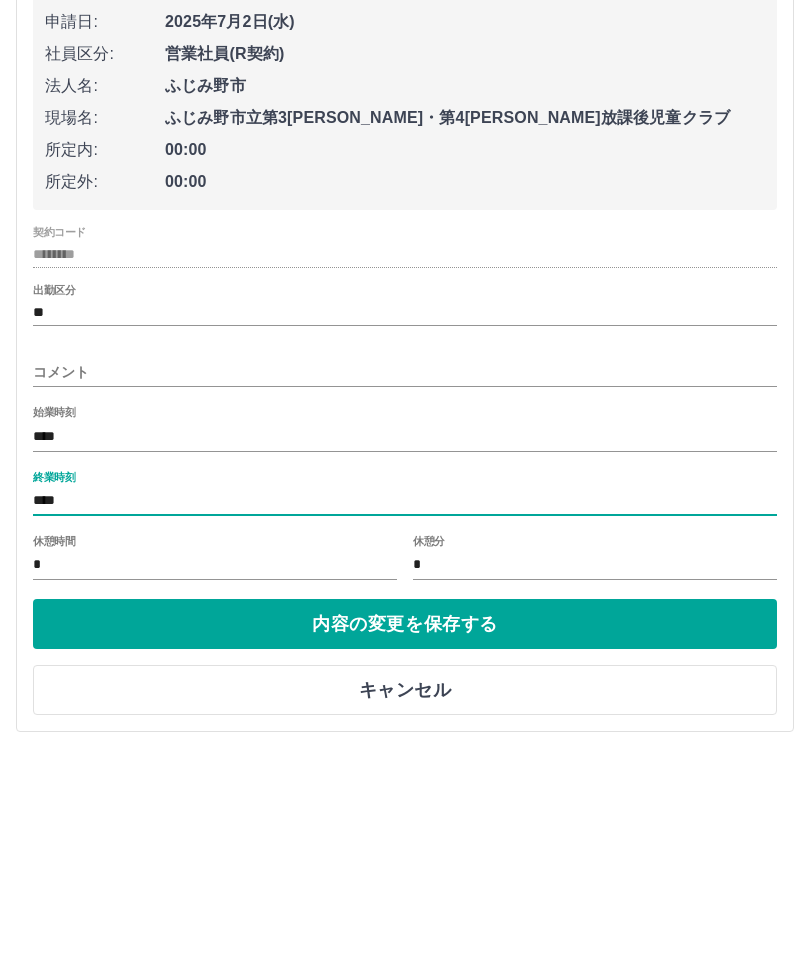 type on "****" 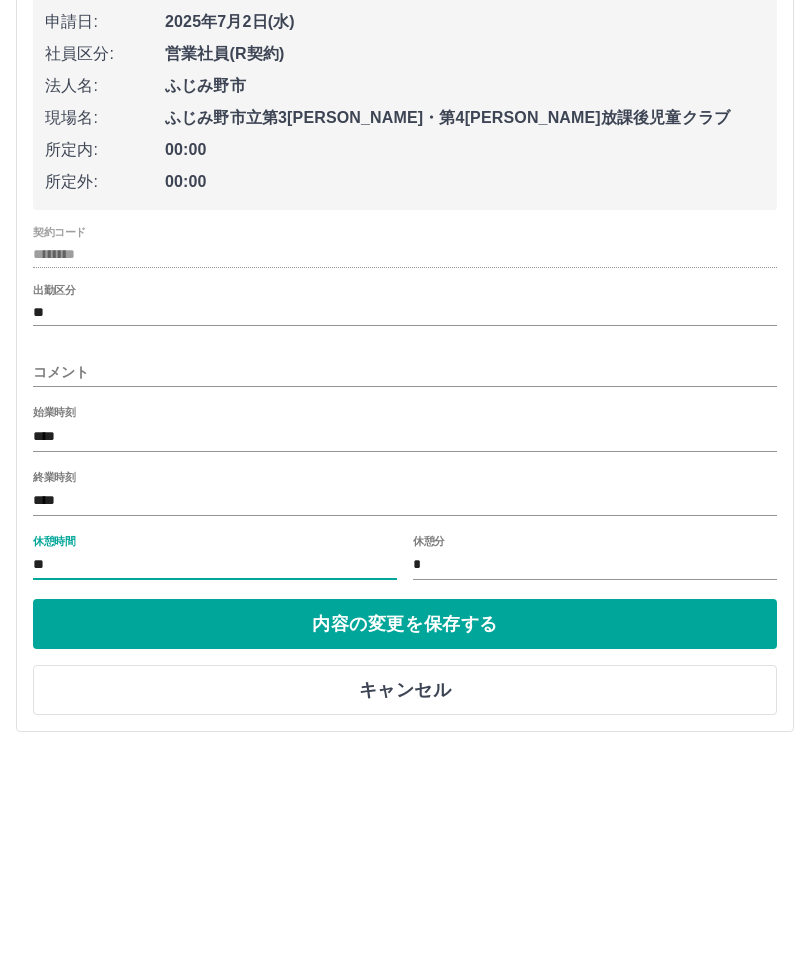 type on "*" 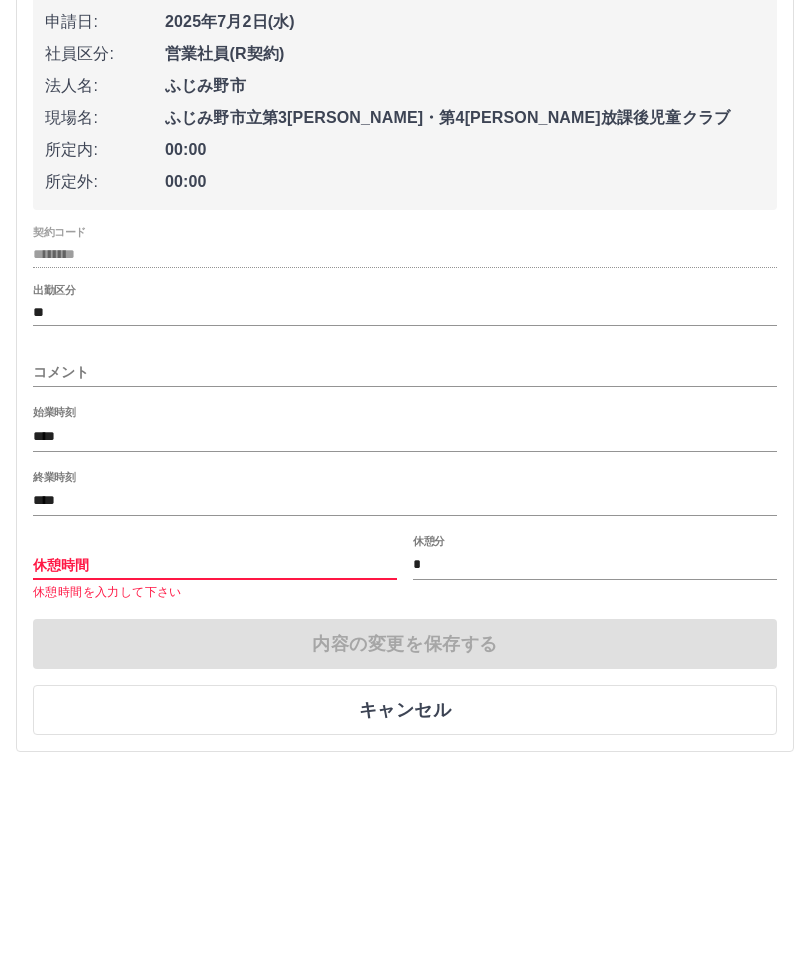 type on "*" 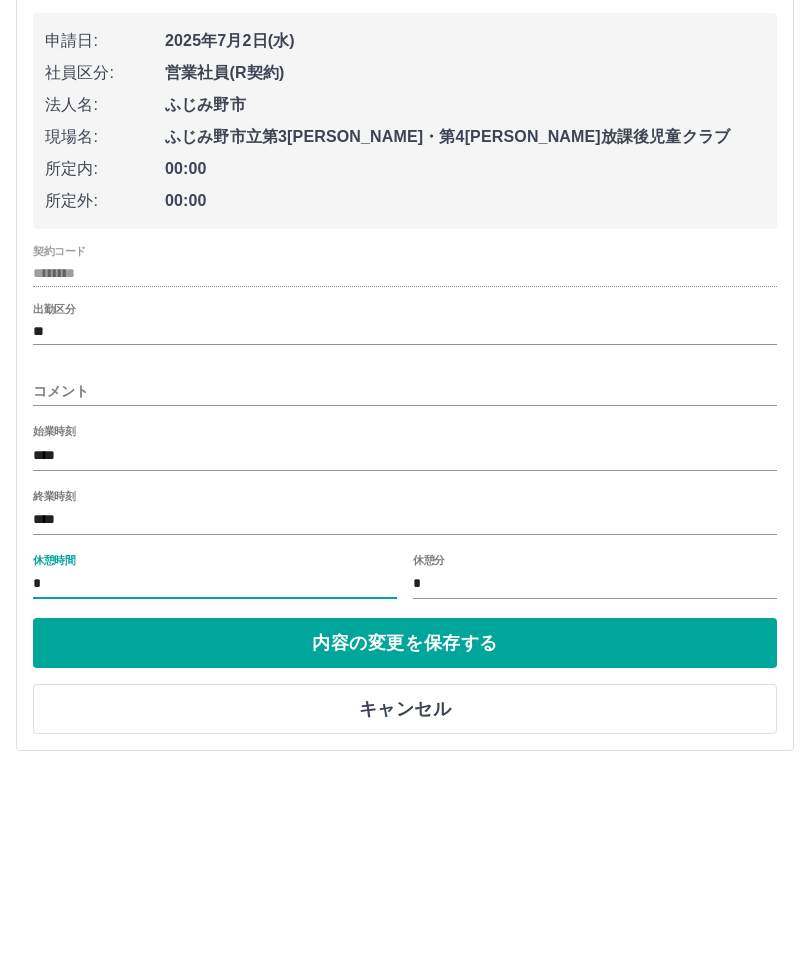 click on "内容の変更を保存する" at bounding box center (405, 837) 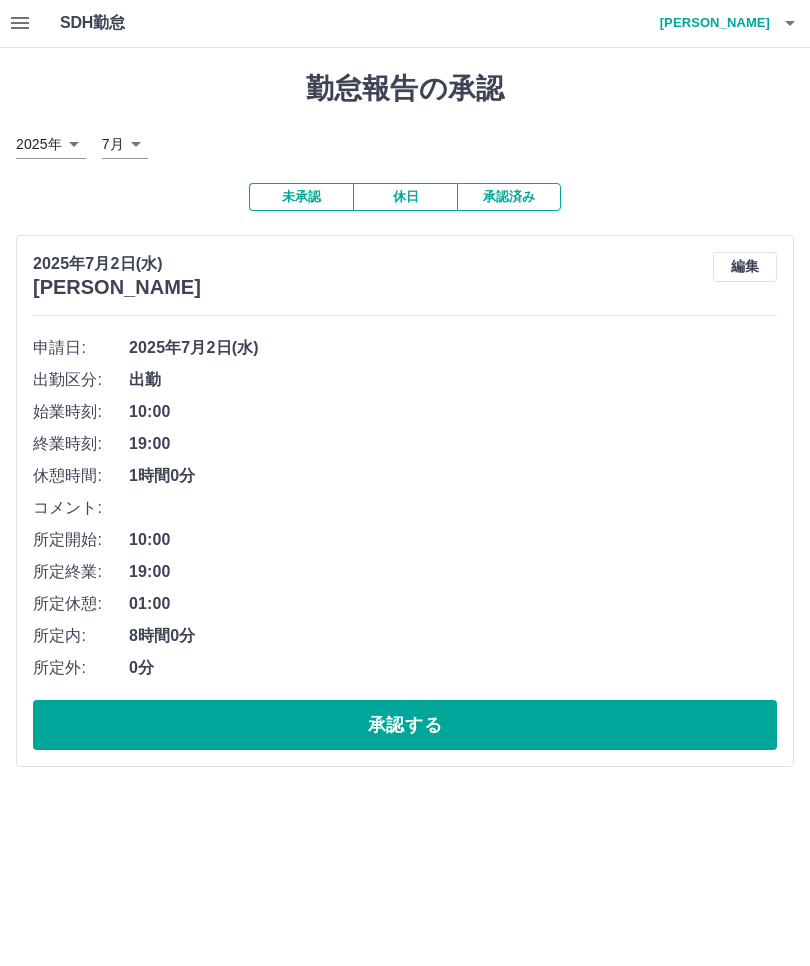 click on "承認する" at bounding box center [405, 726] 